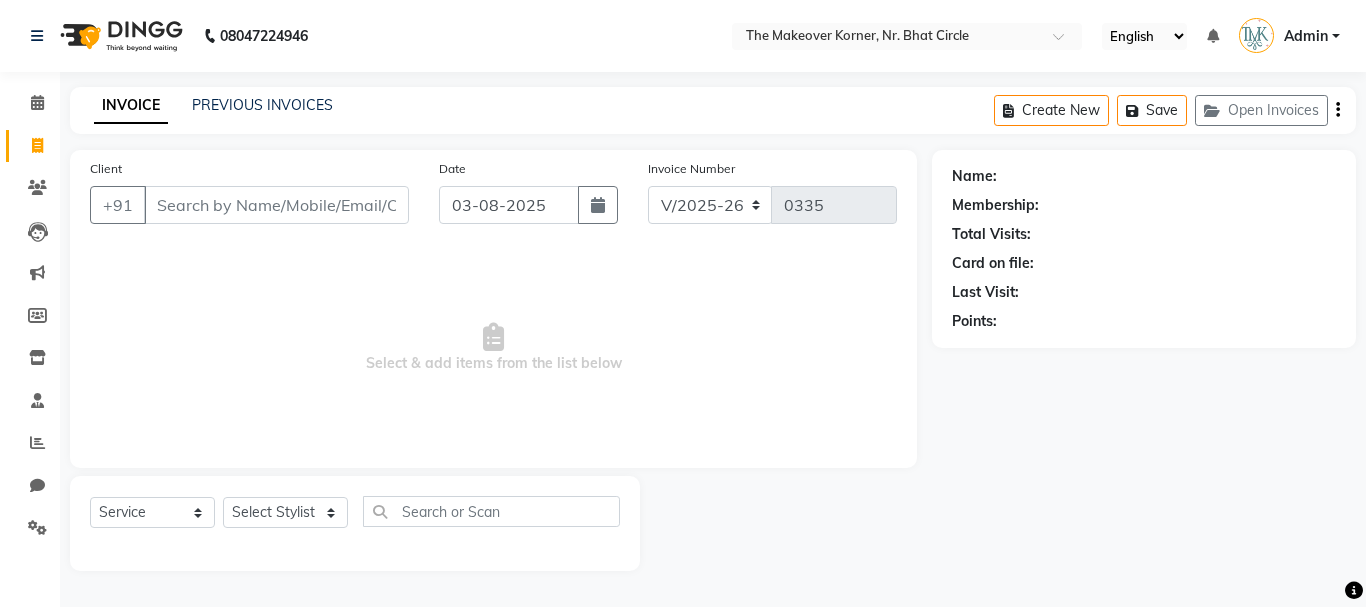 select on "5477" 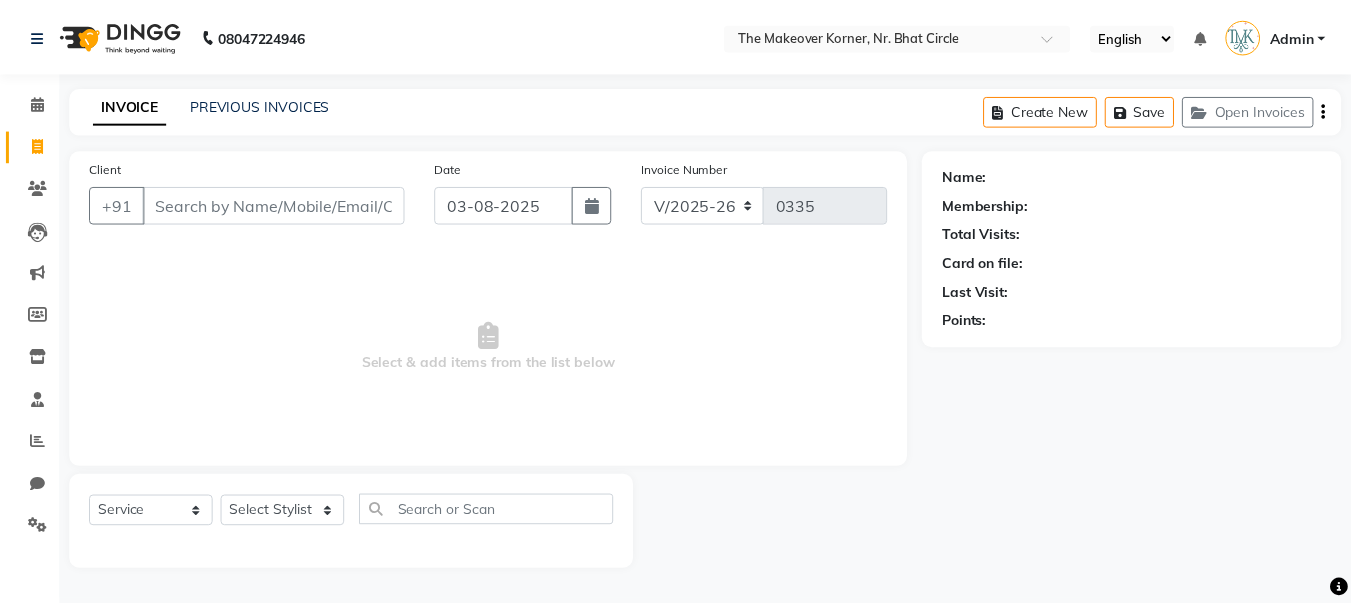 scroll, scrollTop: 0, scrollLeft: 0, axis: both 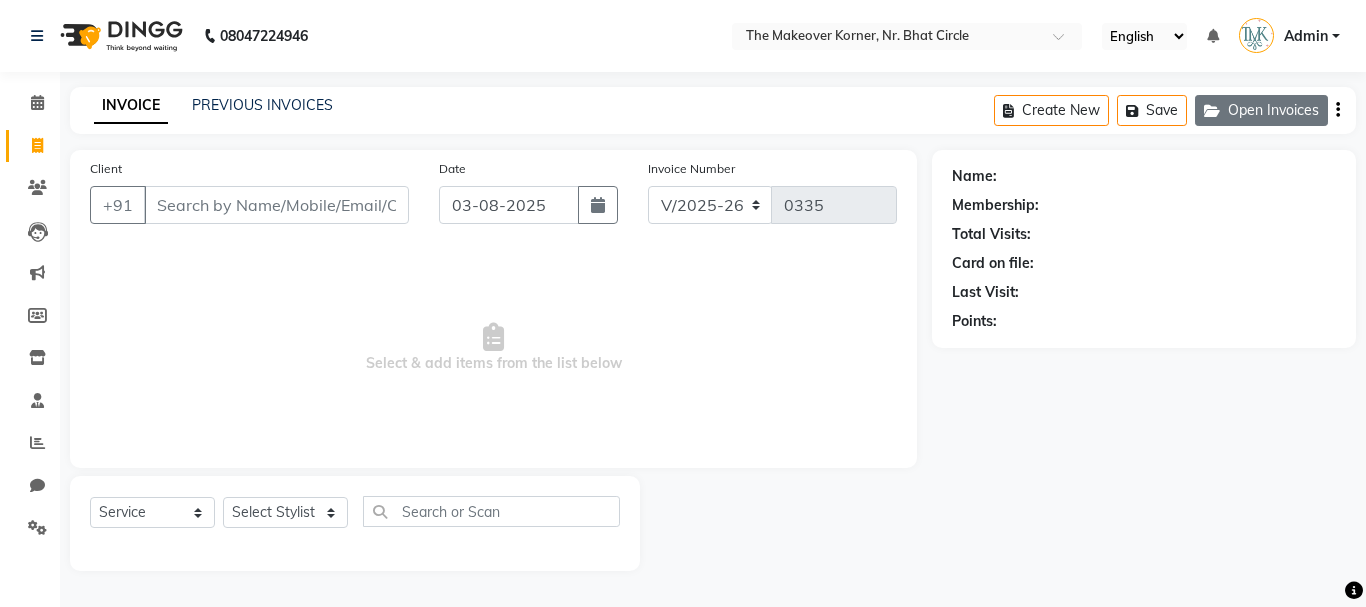 click on "Open Invoices" 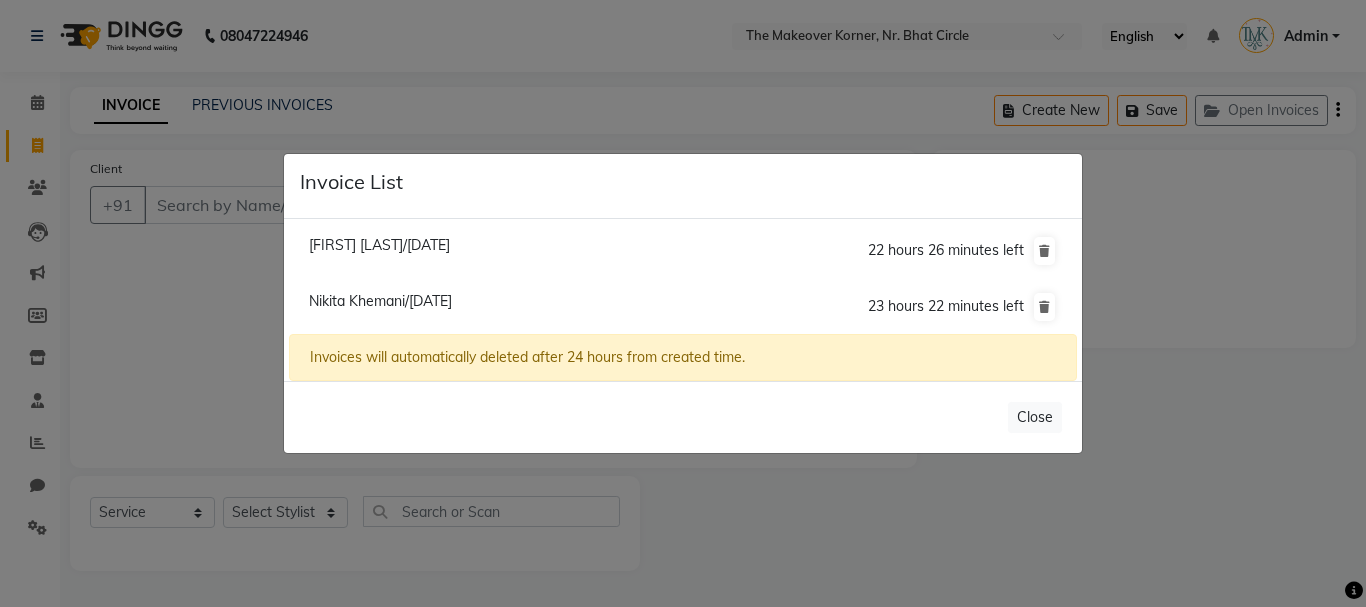 click on "[FIRST] [LAST]/[DATE]" 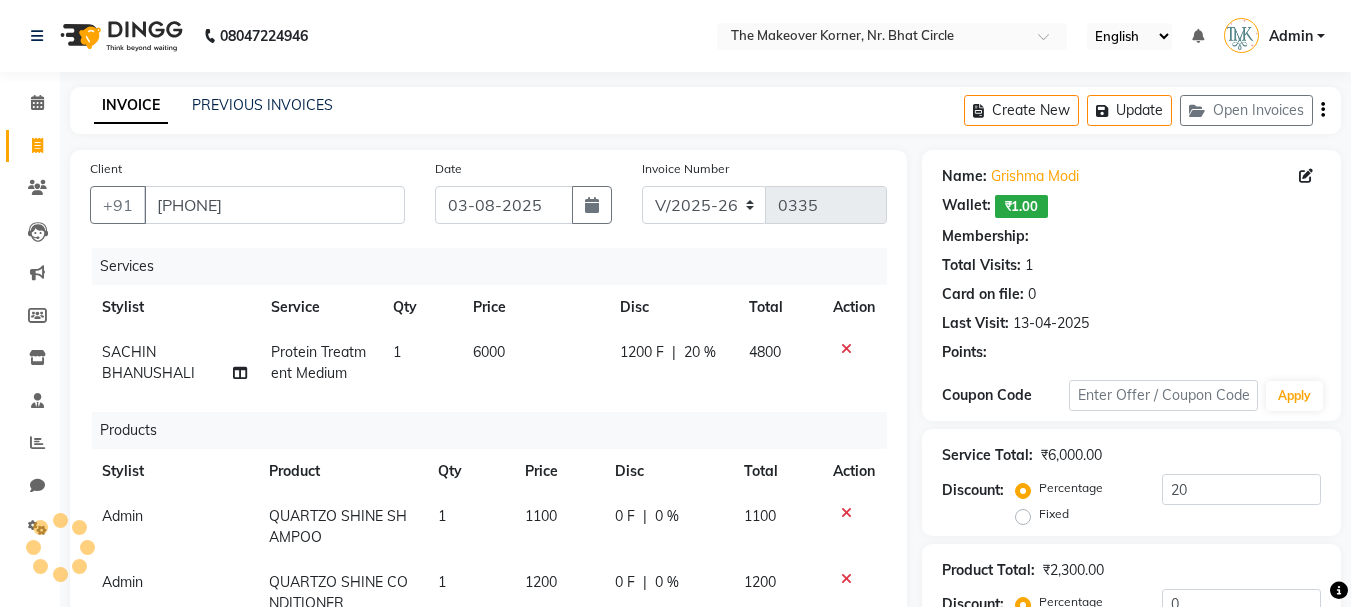 type on "0" 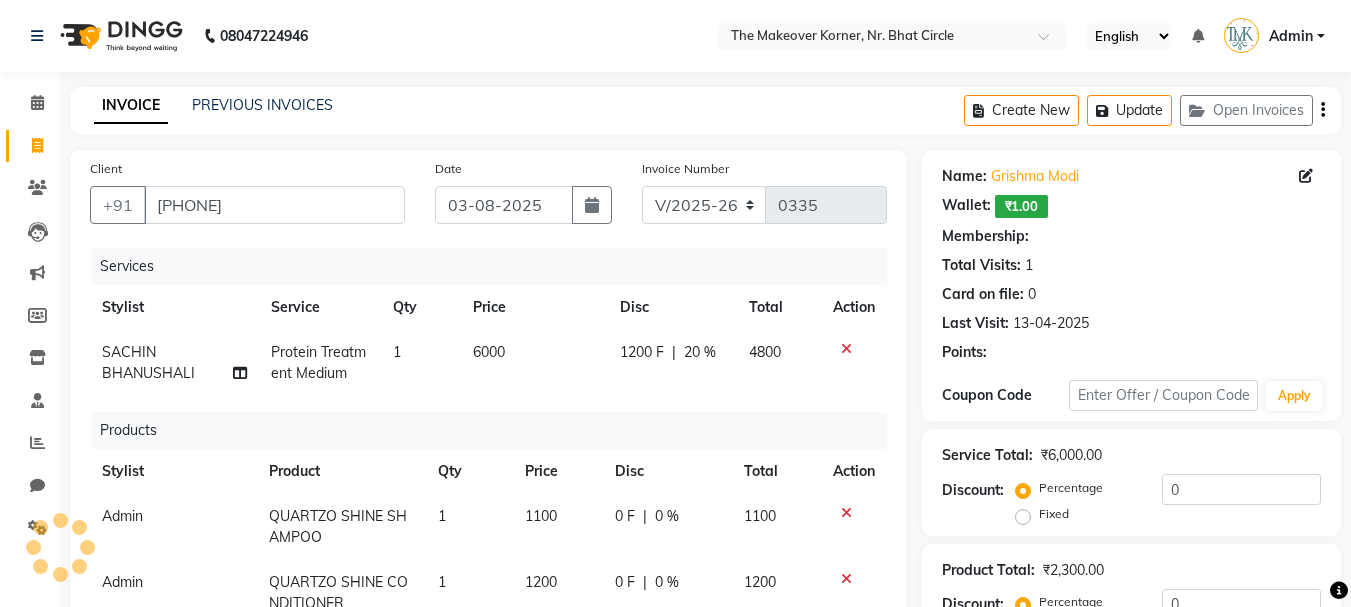 select on "1: Object" 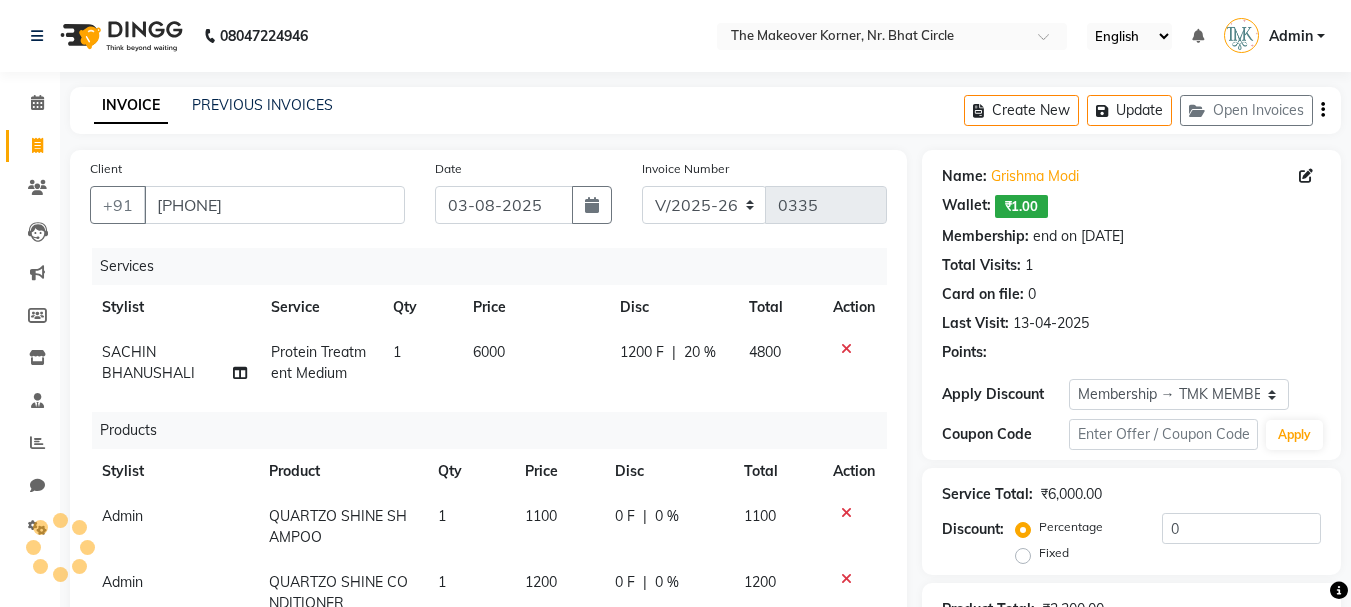 type on "20" 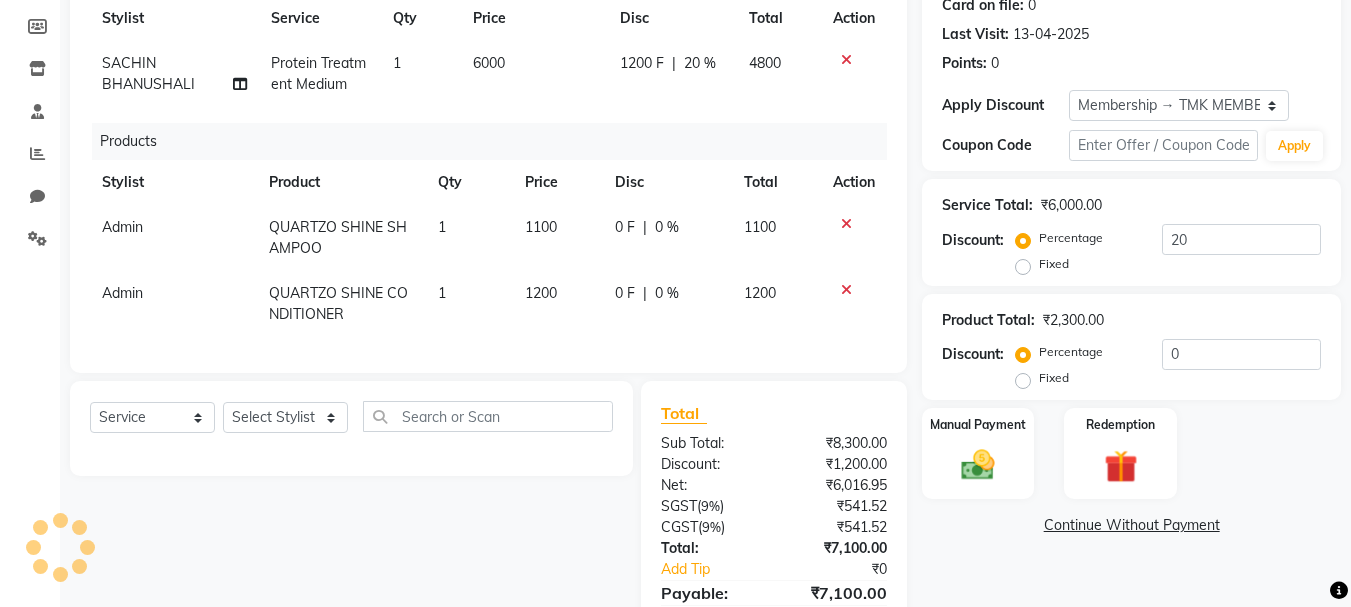 scroll, scrollTop: 300, scrollLeft: 0, axis: vertical 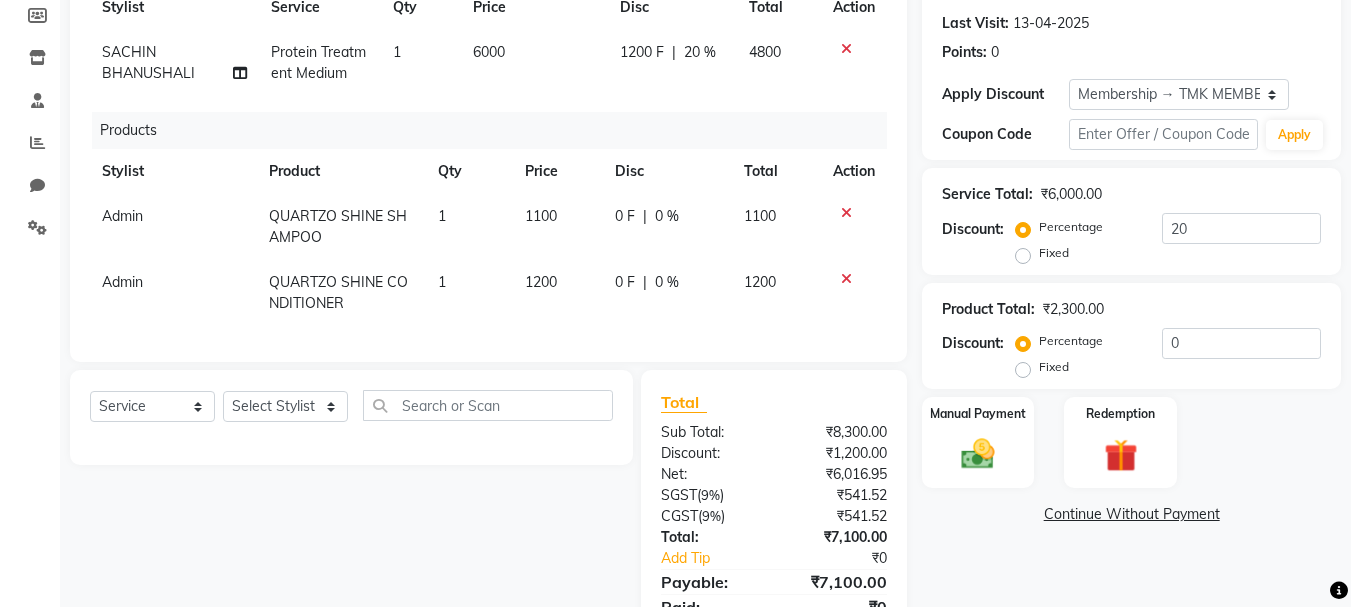 click on "1200 F" 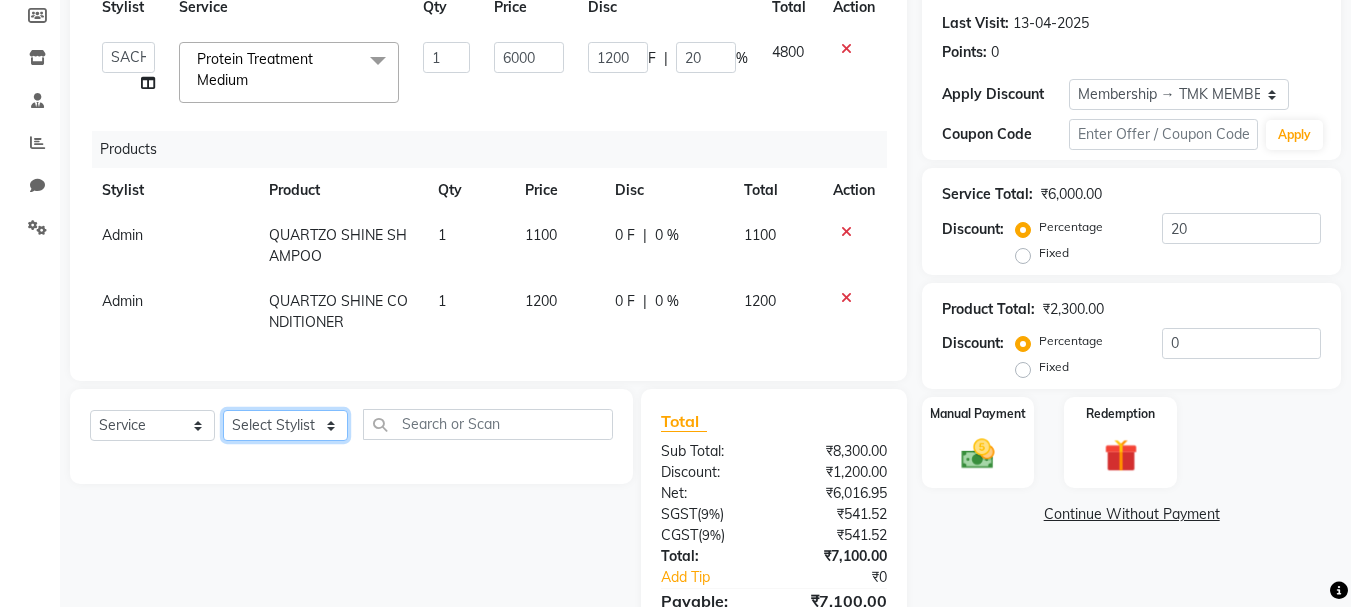 click on "Select Stylist Admin KARISHMA CHAWLA SACHIN BHANUSHALI VANSHITA PARMAR" 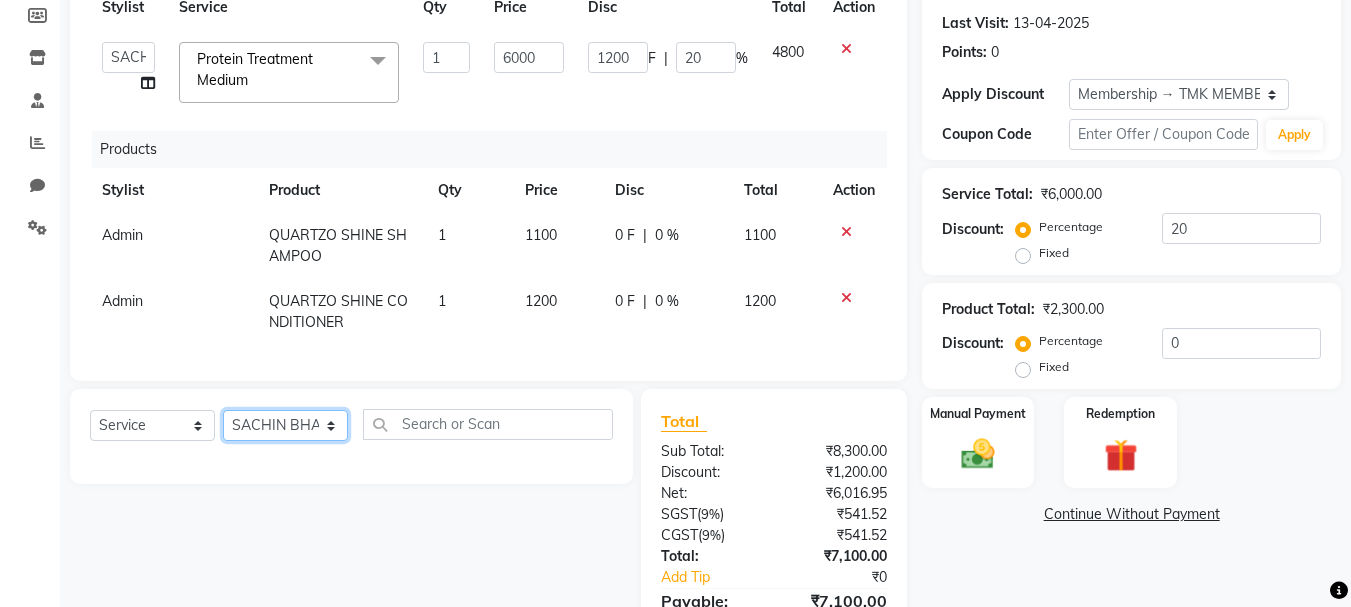 click on "Select Stylist Admin KARISHMA CHAWLA SACHIN BHANUSHALI VANSHITA PARMAR" 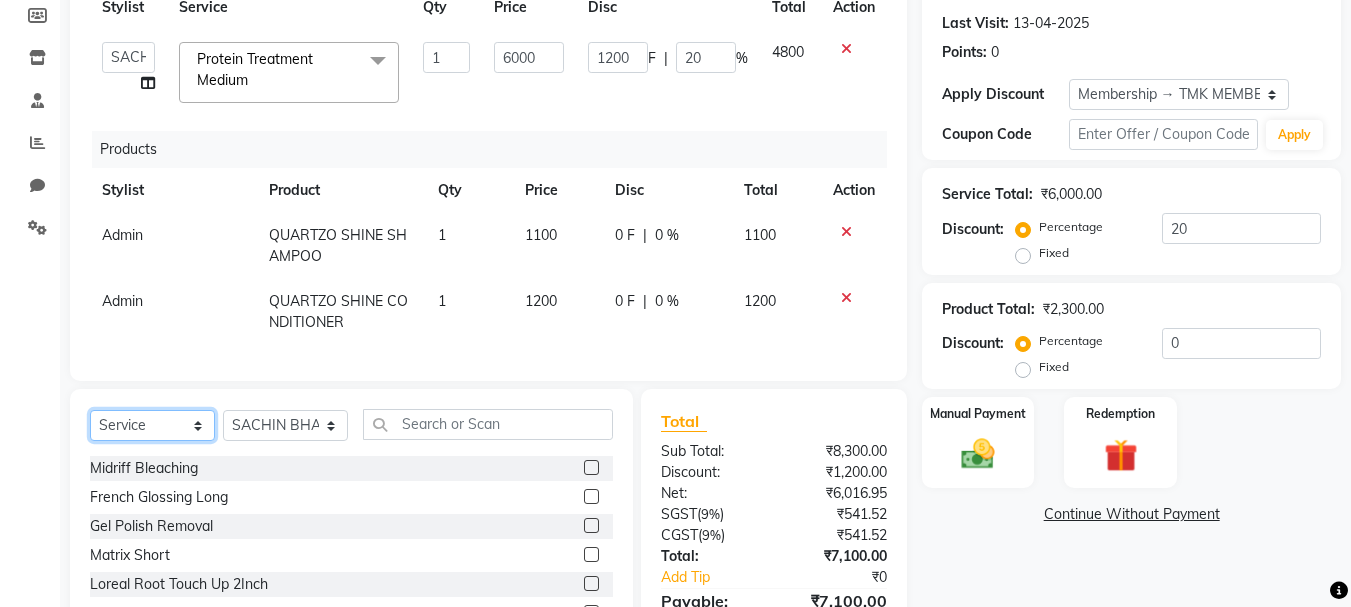 click on "Select  Service  Product  Membership  Package Voucher Prepaid Gift Card" 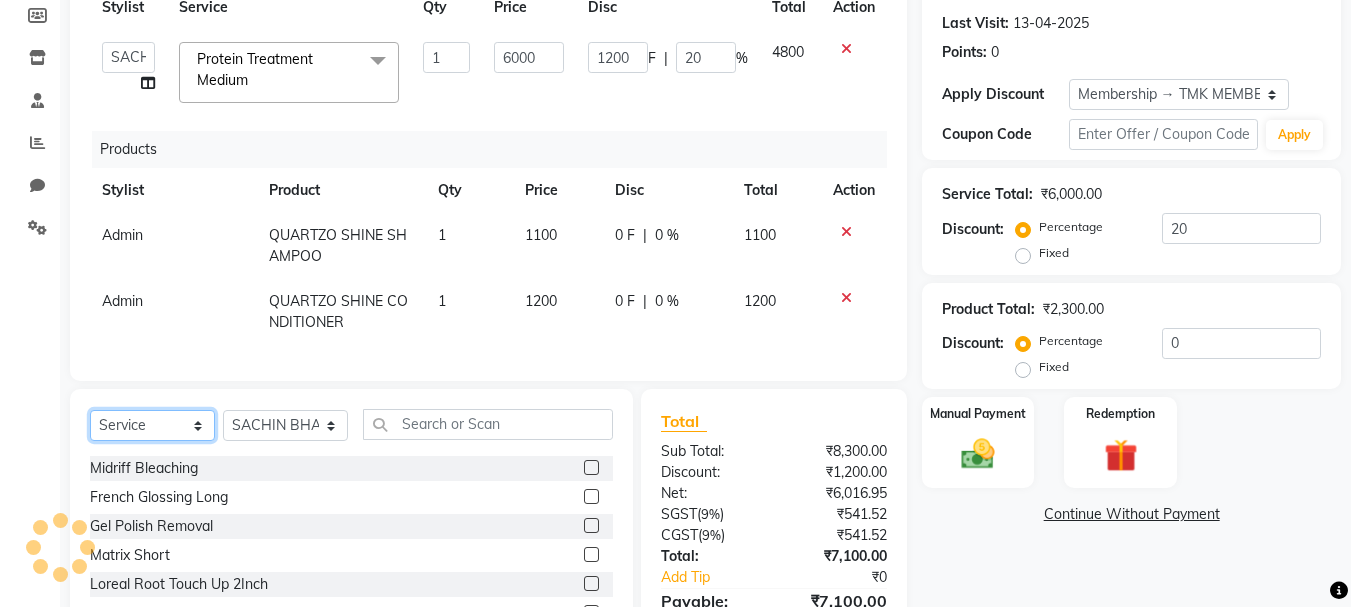 select on "product" 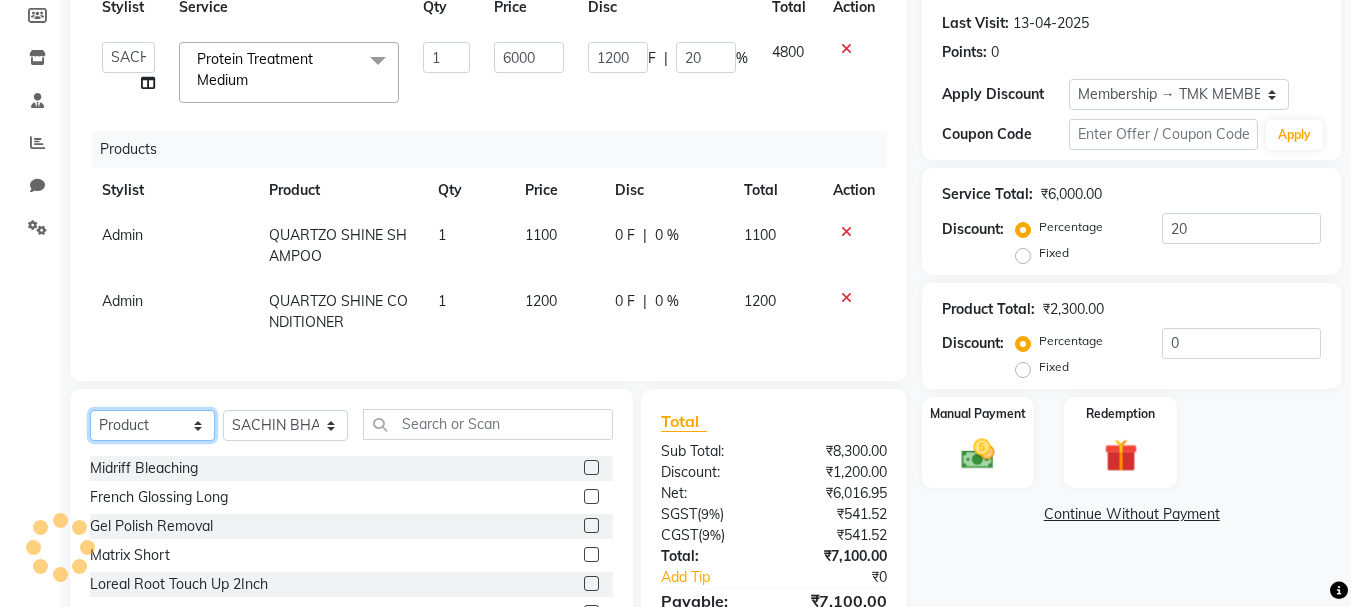 click on "Select  Service  Product  Membership  Package Voucher Prepaid Gift Card" 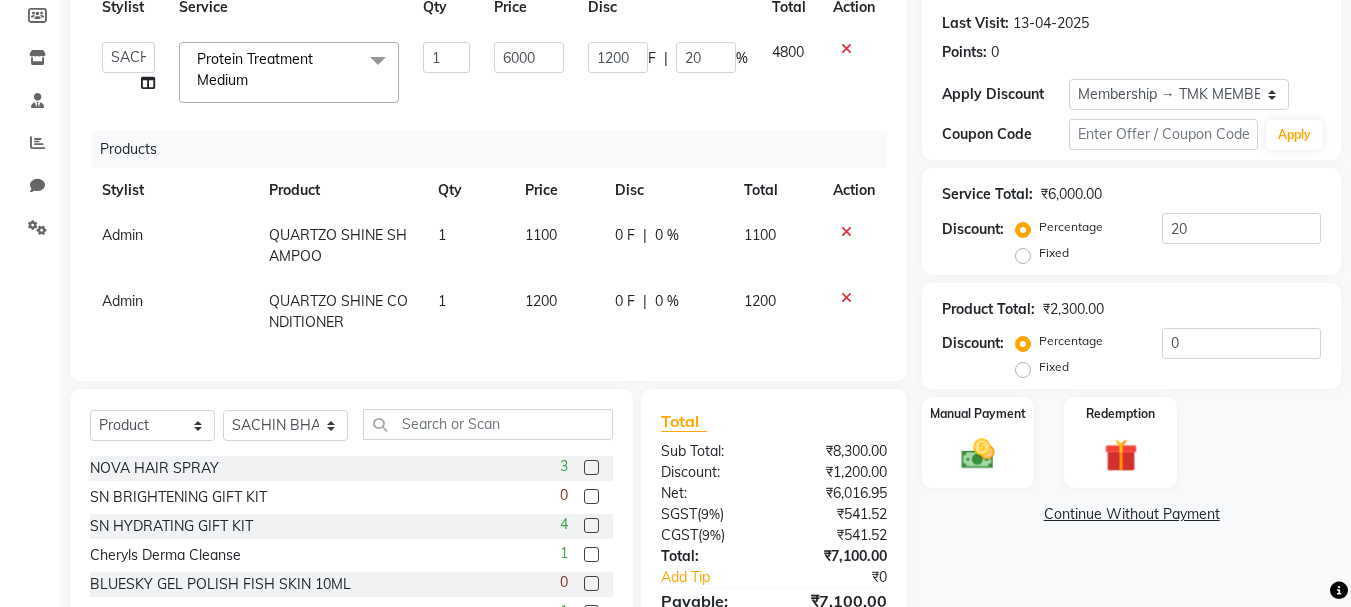 click on "Select Service Product Membership Package Voucher Prepaid Gift Card Select Stylist Admin KARISHMA CHAWLA SACHIN BHANUSHALI VANSHITA PARMAR" 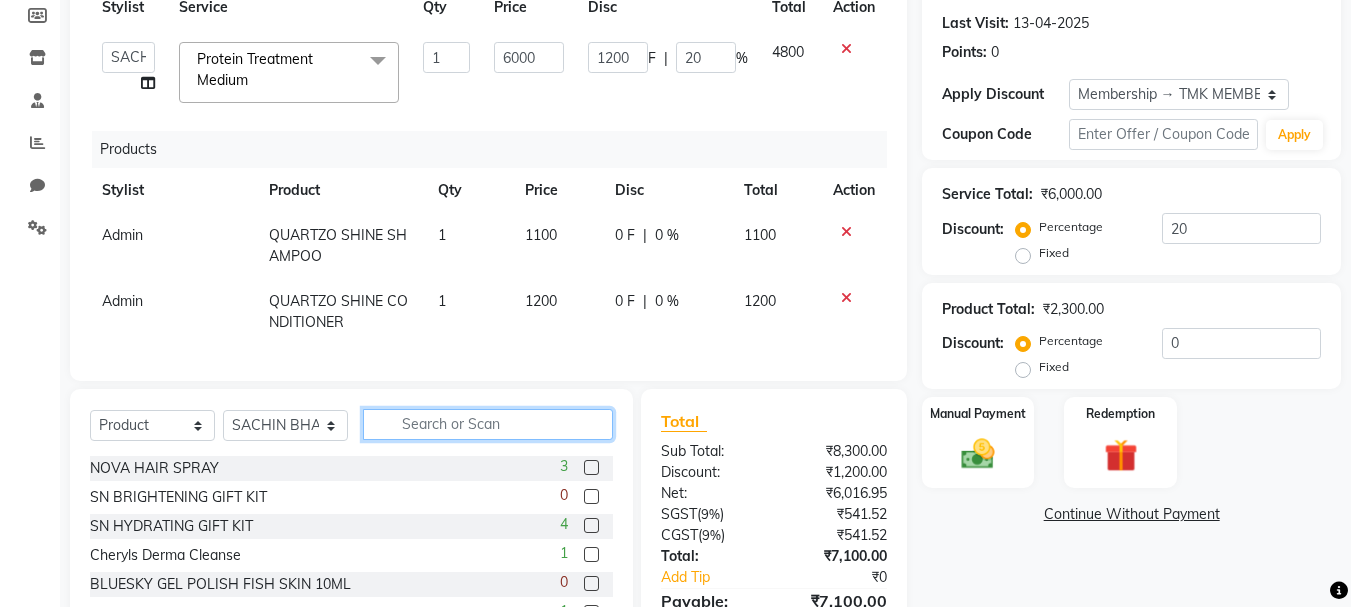 click 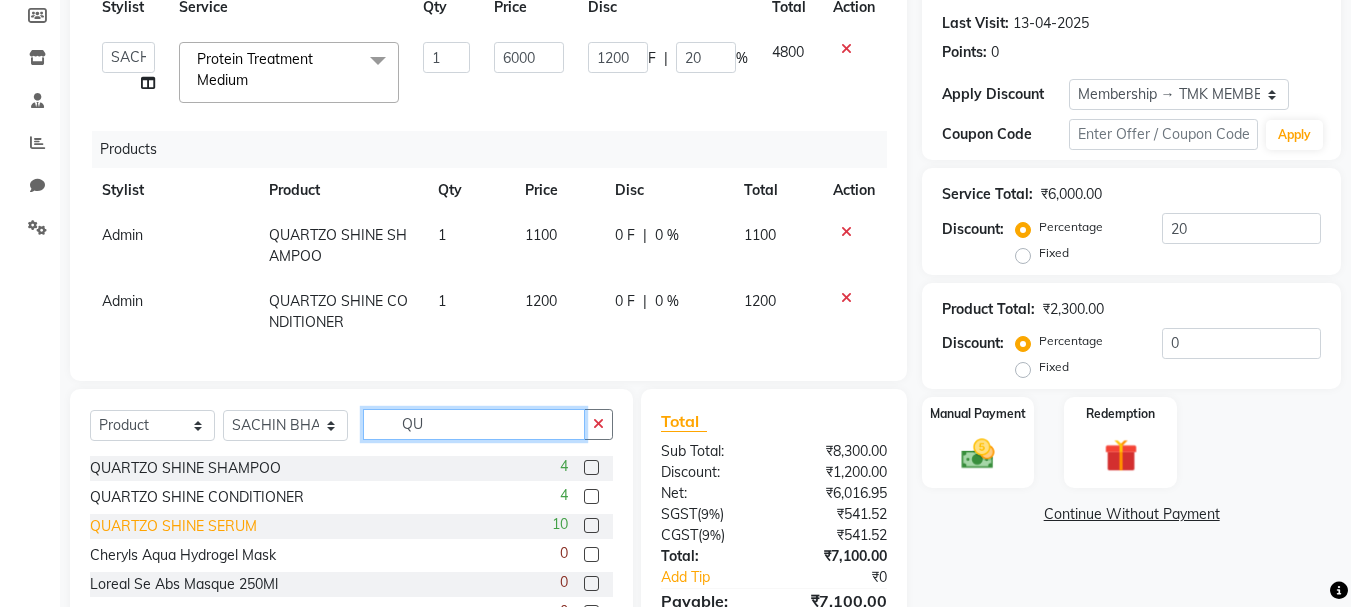 type on "QU" 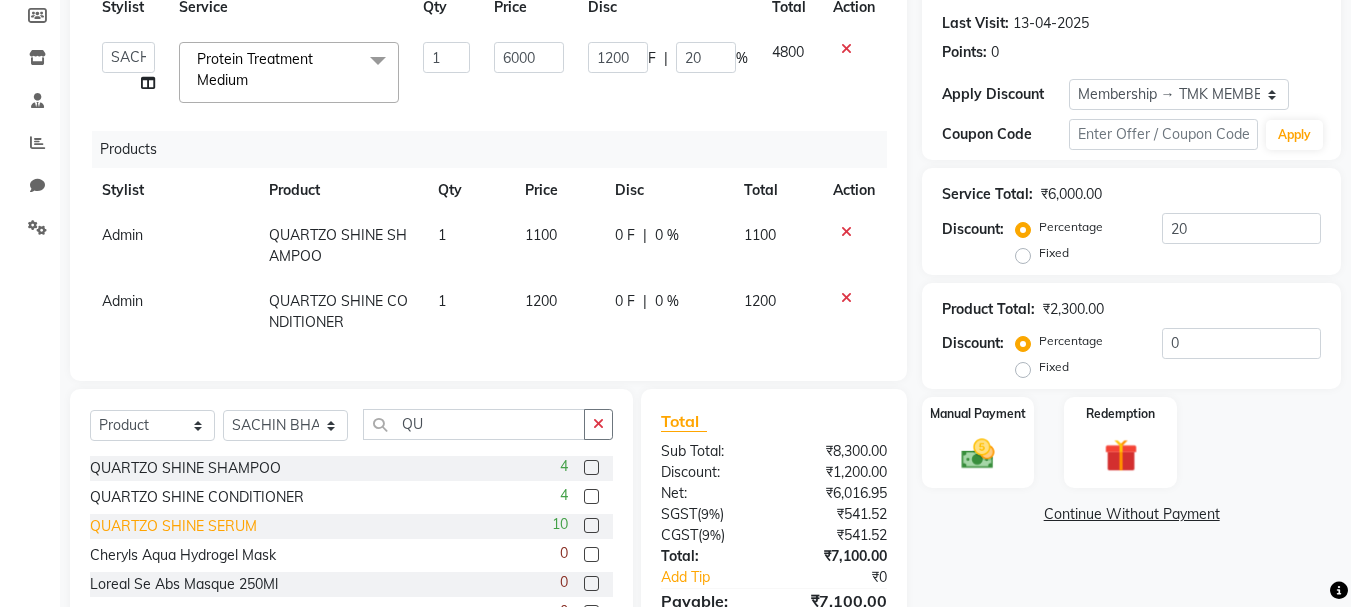 click on "QUARTZO SHINE SERUM" 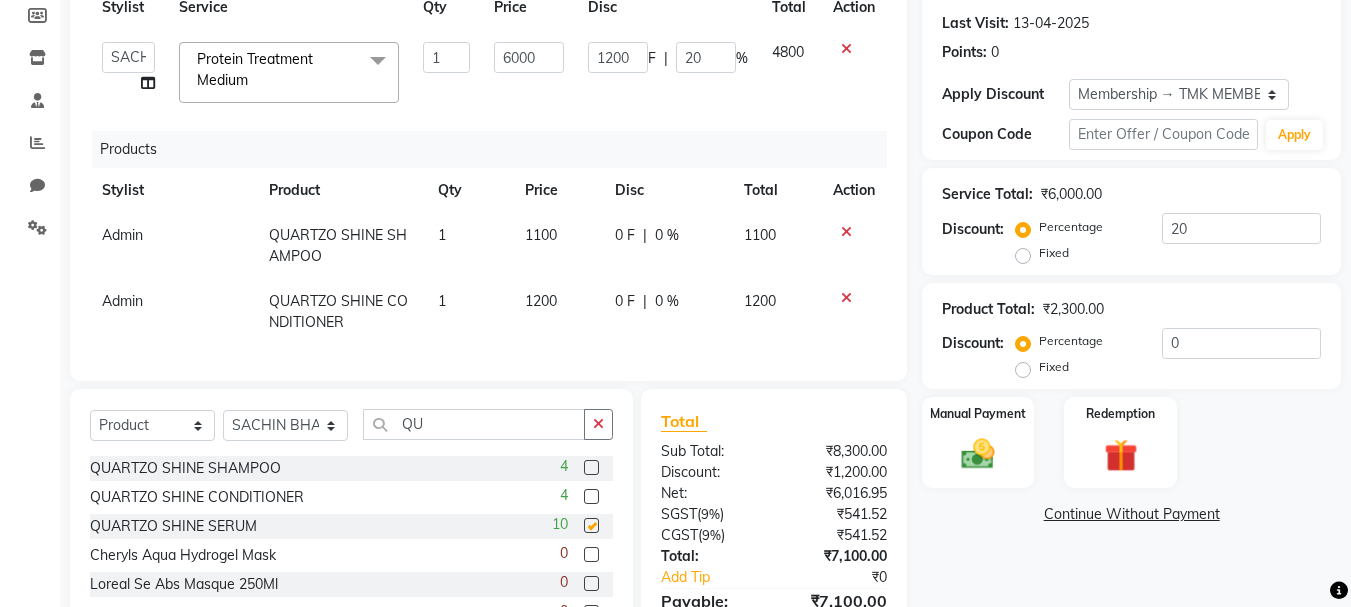 checkbox on "false" 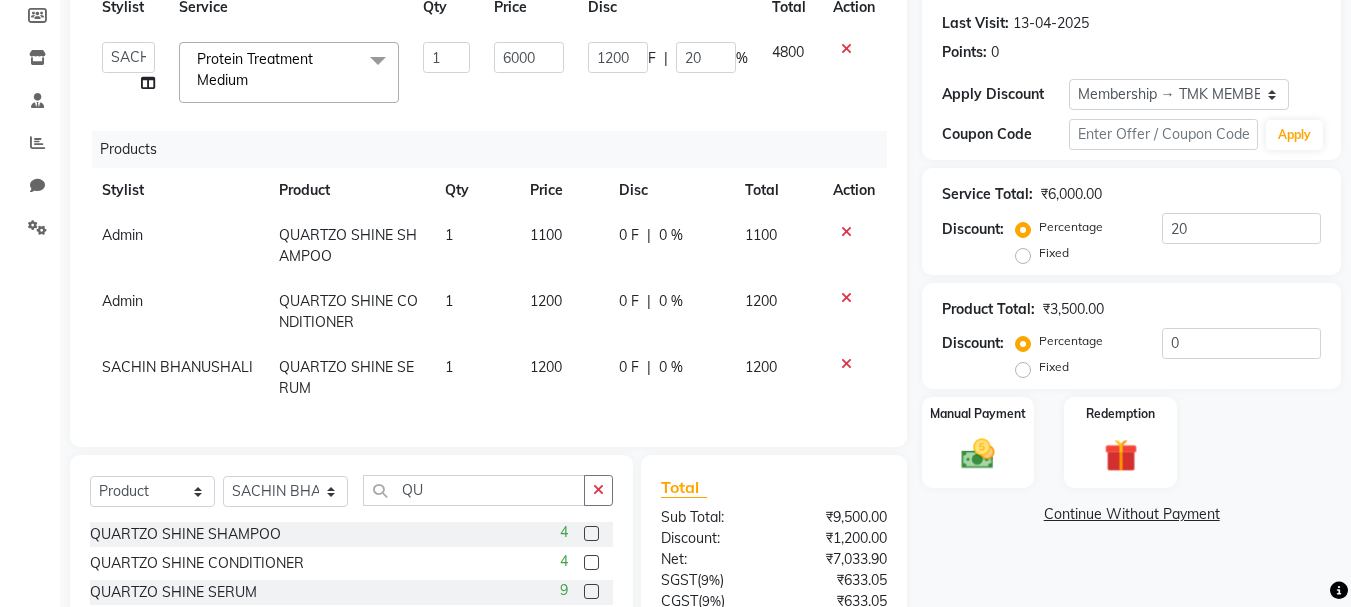 scroll, scrollTop: 400, scrollLeft: 0, axis: vertical 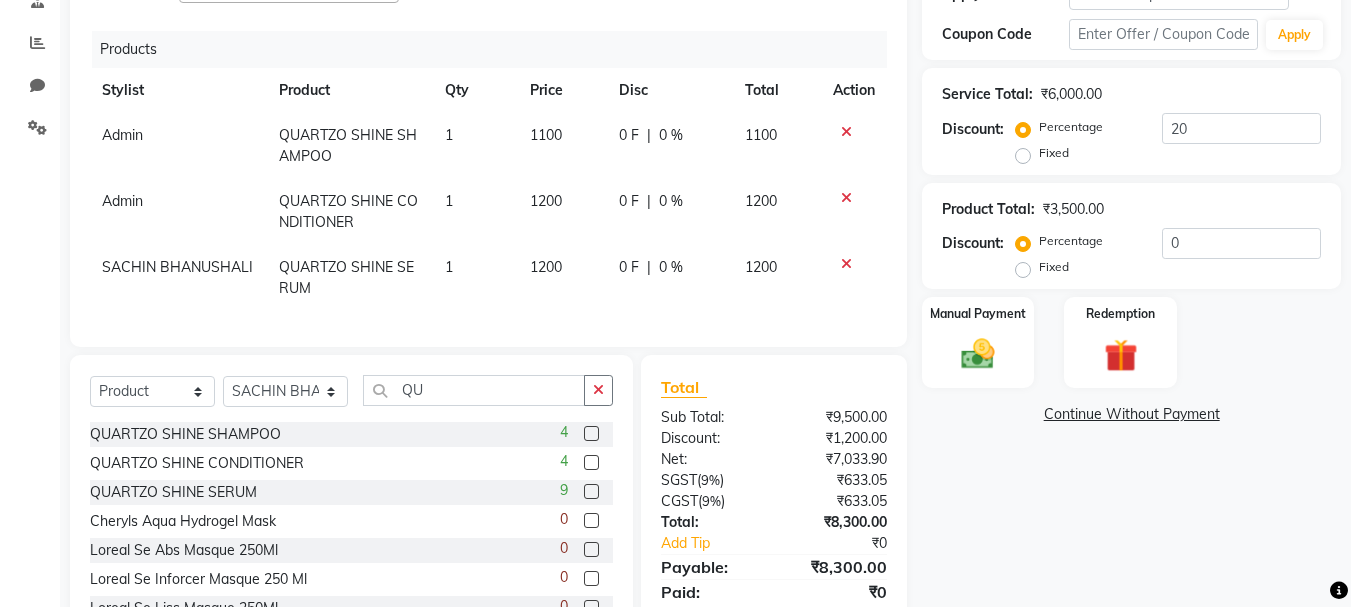 click on "|" 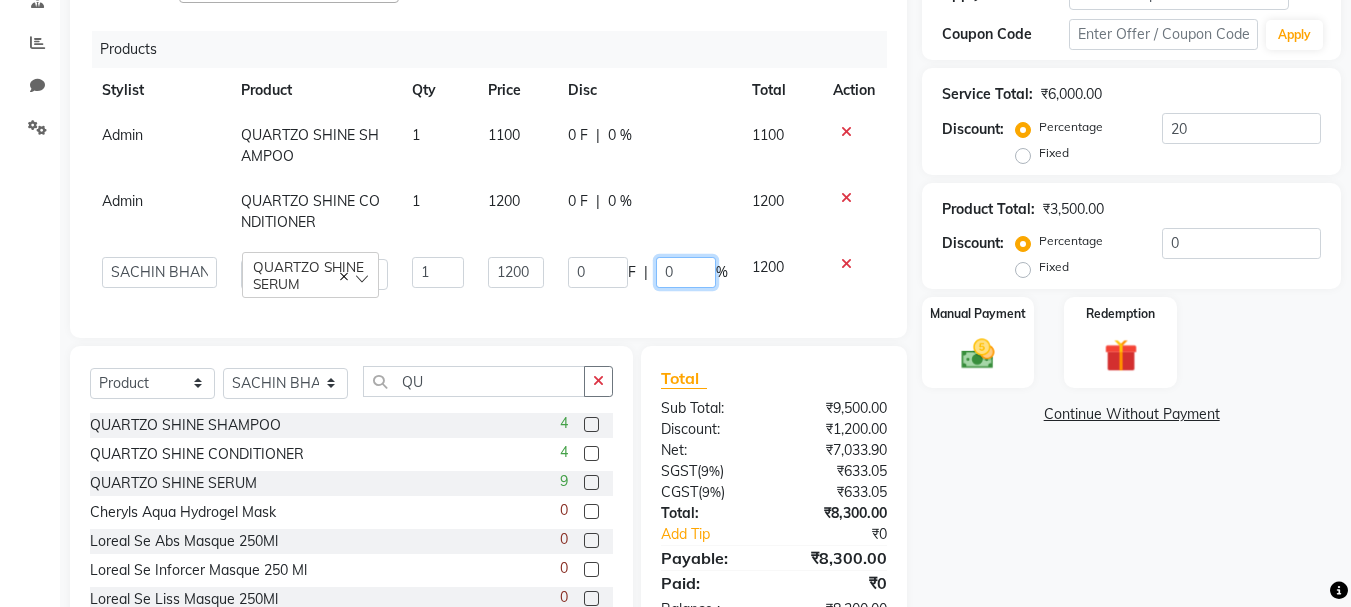 drag, startPoint x: 676, startPoint y: 280, endPoint x: 666, endPoint y: 298, distance: 20.59126 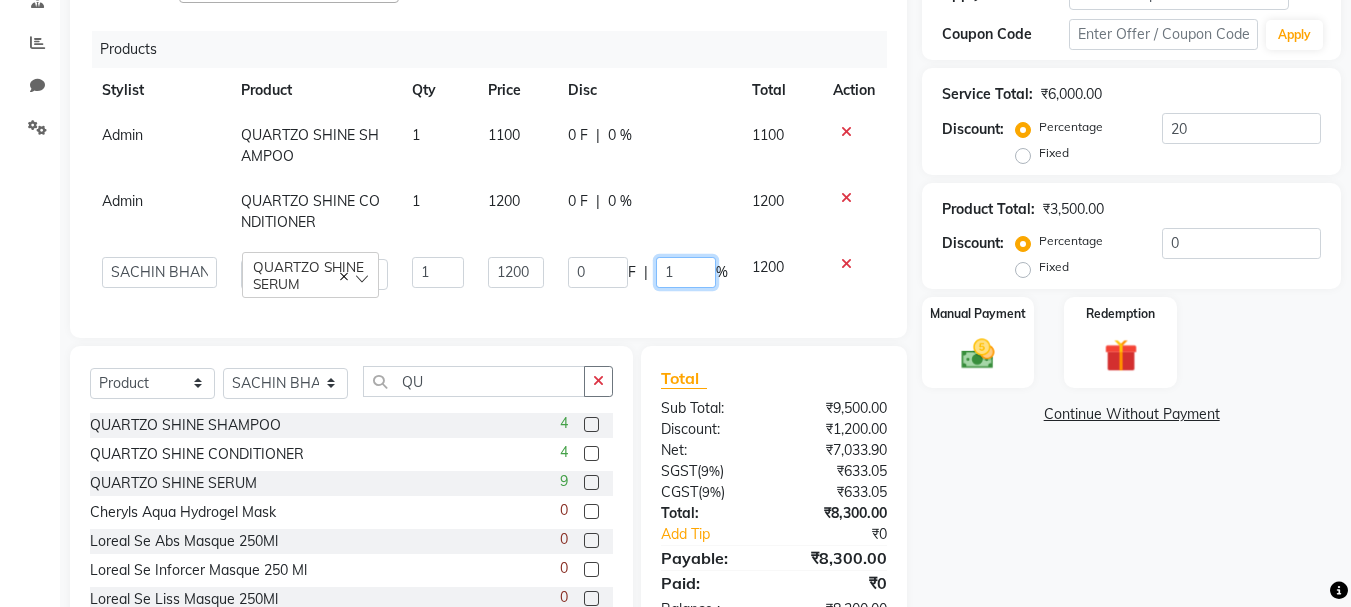 type on "10" 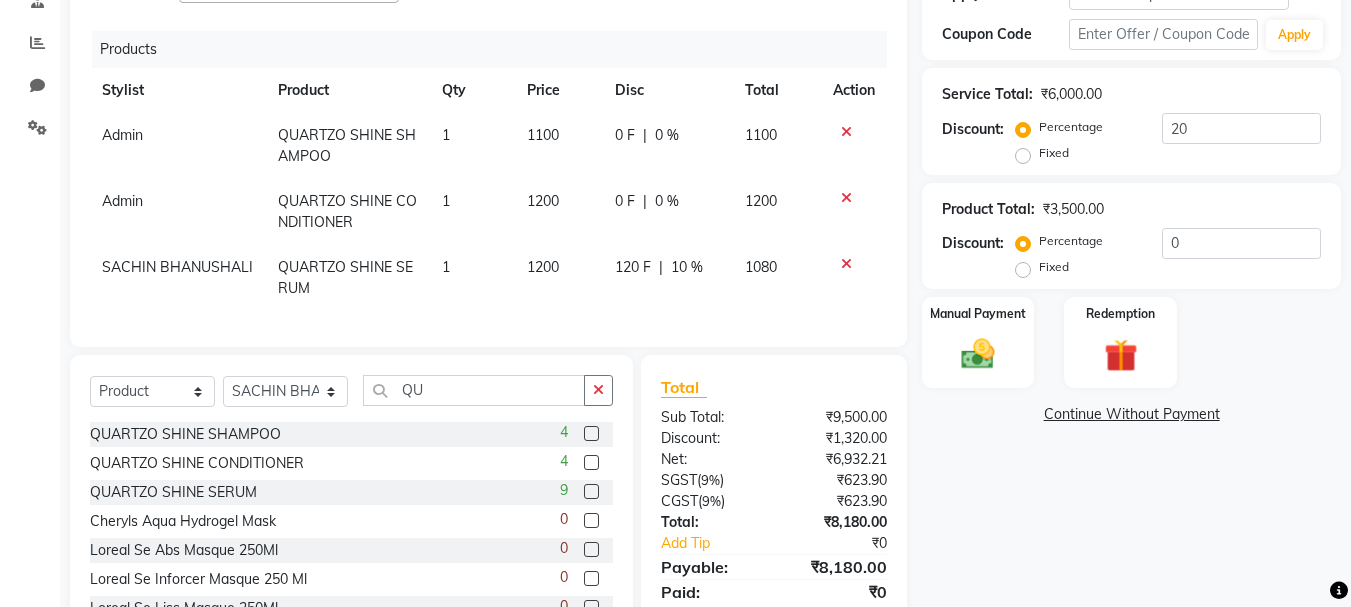 click on "Services Stylist Service Qty Price Disc Total Action Admin KARISHMA CHAWLA SACHIN BHANUSHALI VANSHITA PARMAR Protein Treatment Medium x Midriff Bleaching French Glossing Long Gel Polish Removal Matrix Short Loreal Root Touch Up 2Inch Gloss Velvet Treatment Long Deep Conditioning With Straight Blowdry Short Instant Hair Spa Pre Lightening Medium Seaweed Treatment Upper Lip Threading Closed Hairstyling Matrix Global Hair Colour Short Deep Conditioning With Straight Blowdry Medium Groom Makeup Face Waxing Cream Full Legs Waxing Cream Gloss Velvet Treatment Short Under Arms Waxing Pre Lightening Long Loreal Straightening Short Full Legs Bleaching Wash & Conditioning With Blast Dry Medium Basic Art Crimping Side Locks Waxing Sugar Neck Threading Wash & Inturn/ Out-Turn Blowdry Medium Body (Exculding Brazilian) Waxing Rica Protein Treatment Medium Half Face Trial Half Legs Waxing Cream Loreal Straightening Medium Brazilian Waxing The Moisture Elixir by Milkshake Half Front/ Back D-Tan Jawline Waxing Sugar" 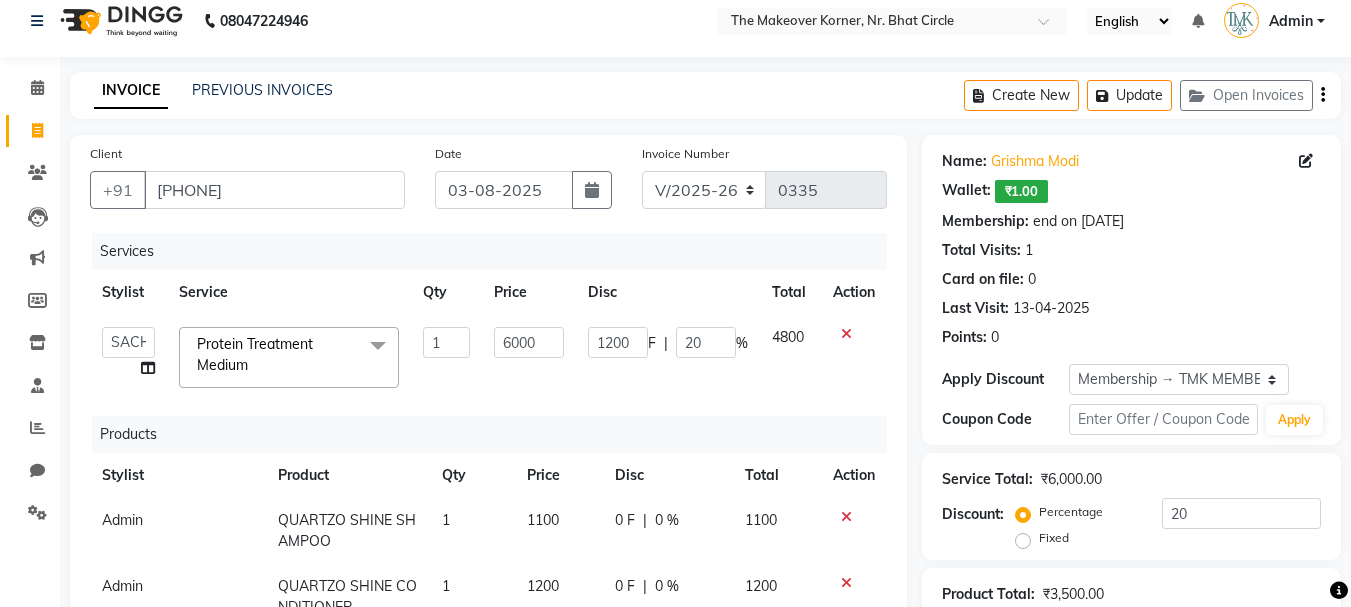 scroll, scrollTop: 0, scrollLeft: 0, axis: both 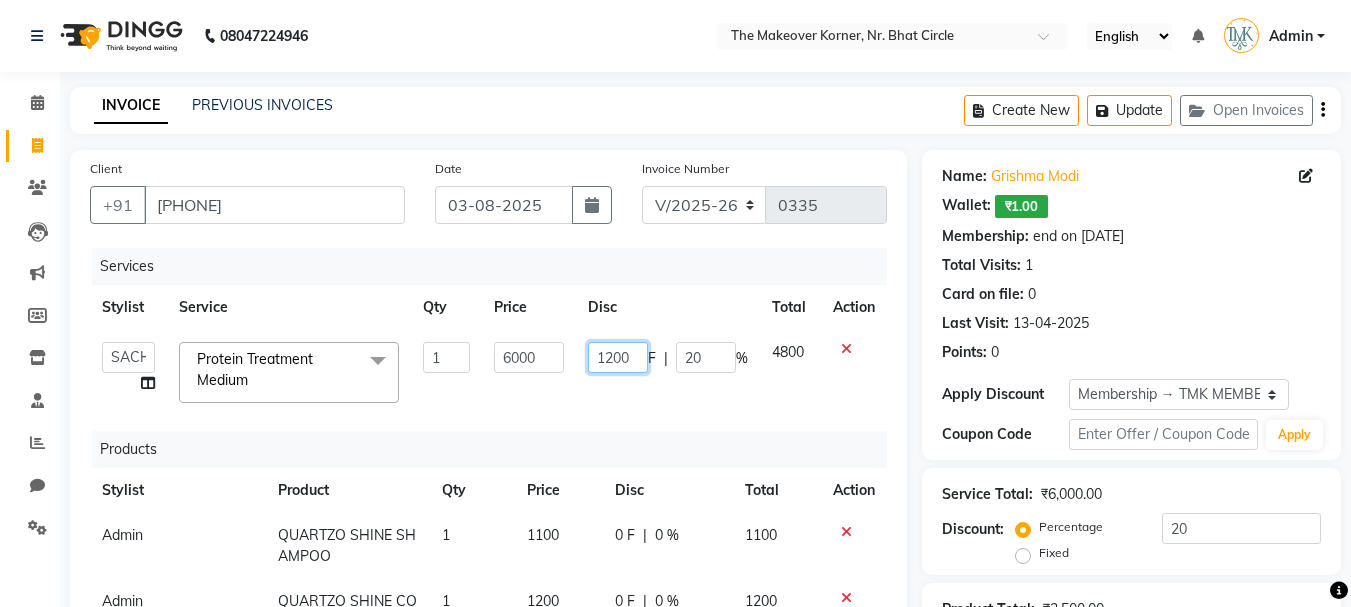 drag, startPoint x: 597, startPoint y: 361, endPoint x: 633, endPoint y: 362, distance: 36.013885 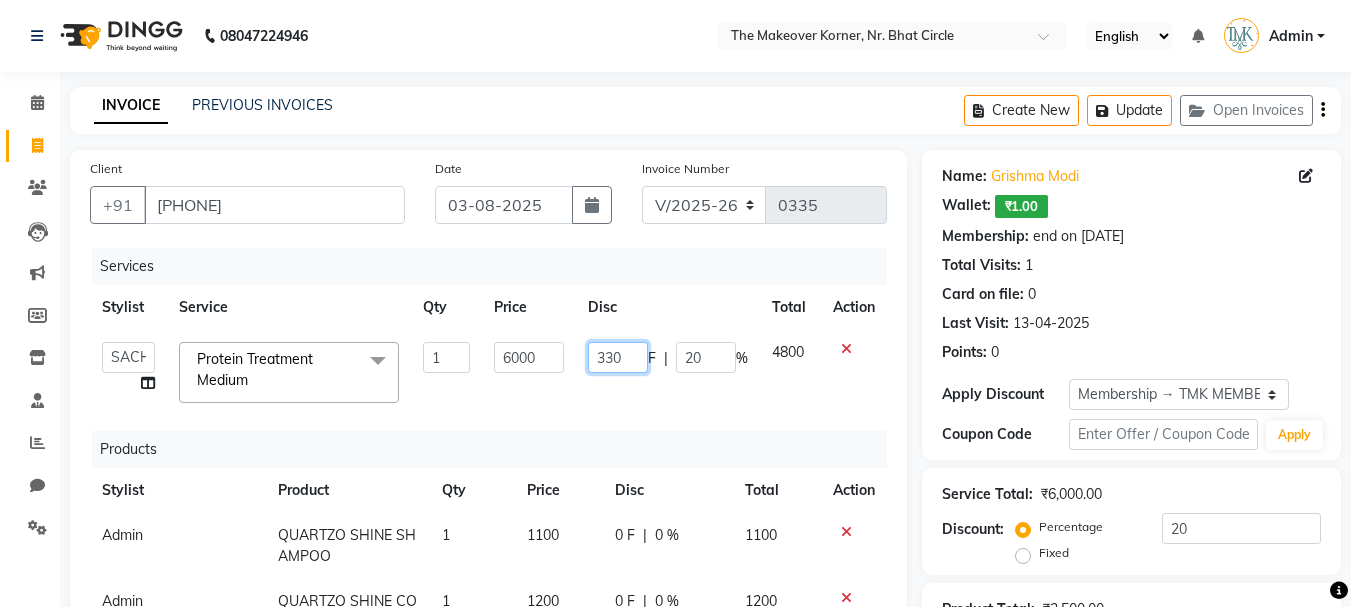 type on "3300" 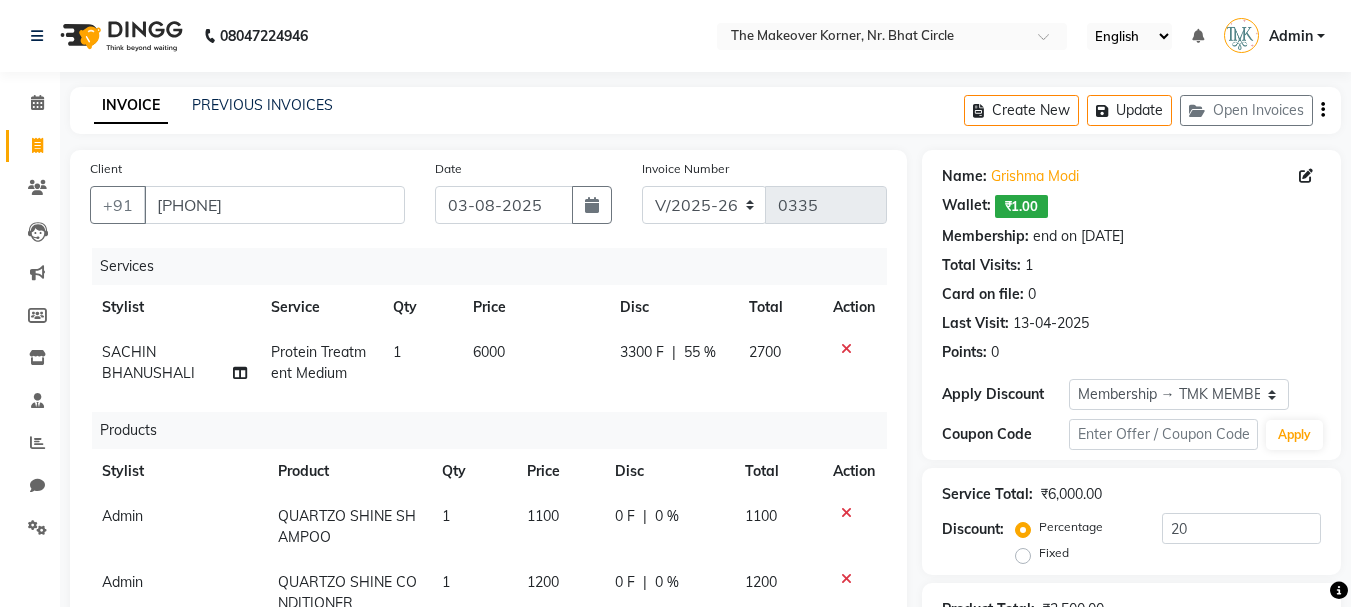 click on "Services Stylist Service Qty Price Disc Total Action SACHIN BHANUSHALI Protein Treatment Medium 1 6000 3300 F | 55 % 2700 Products Stylist Product Qty Price Disc Total Action Admin QUARTZO SHINE SHAMPOO 1 1100 0 F | 0 % 1100 Admin QUARTZO SHINE CONDITIONER 1 1200 0 F | 0 % 1200 SACHIN BHANUSHALI QUARTZO SHINE SERUM 1 1200 120 F | 10 % 1080" 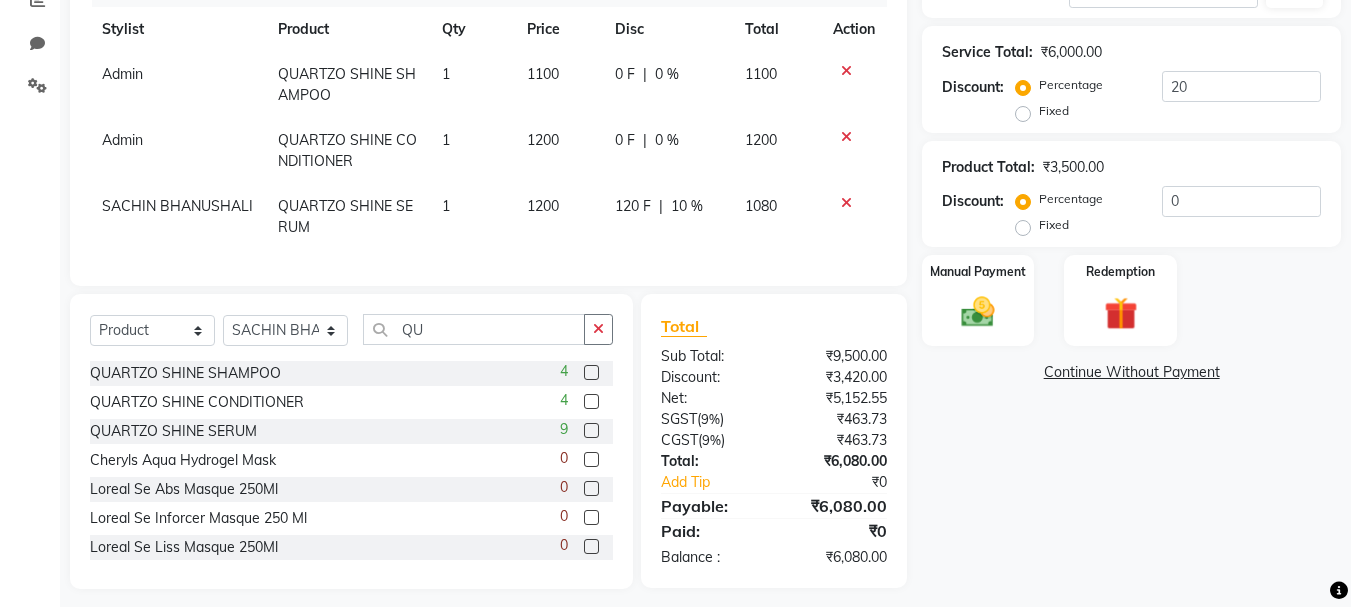 scroll, scrollTop: 469, scrollLeft: 0, axis: vertical 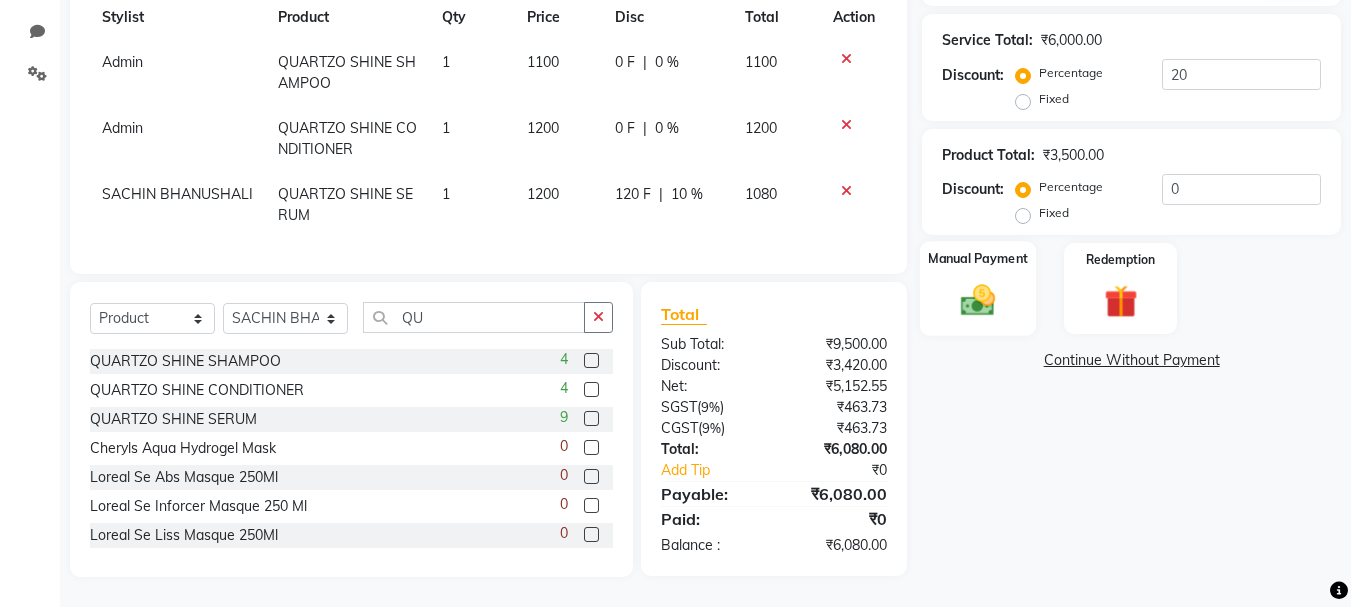 click on "Manual Payment" 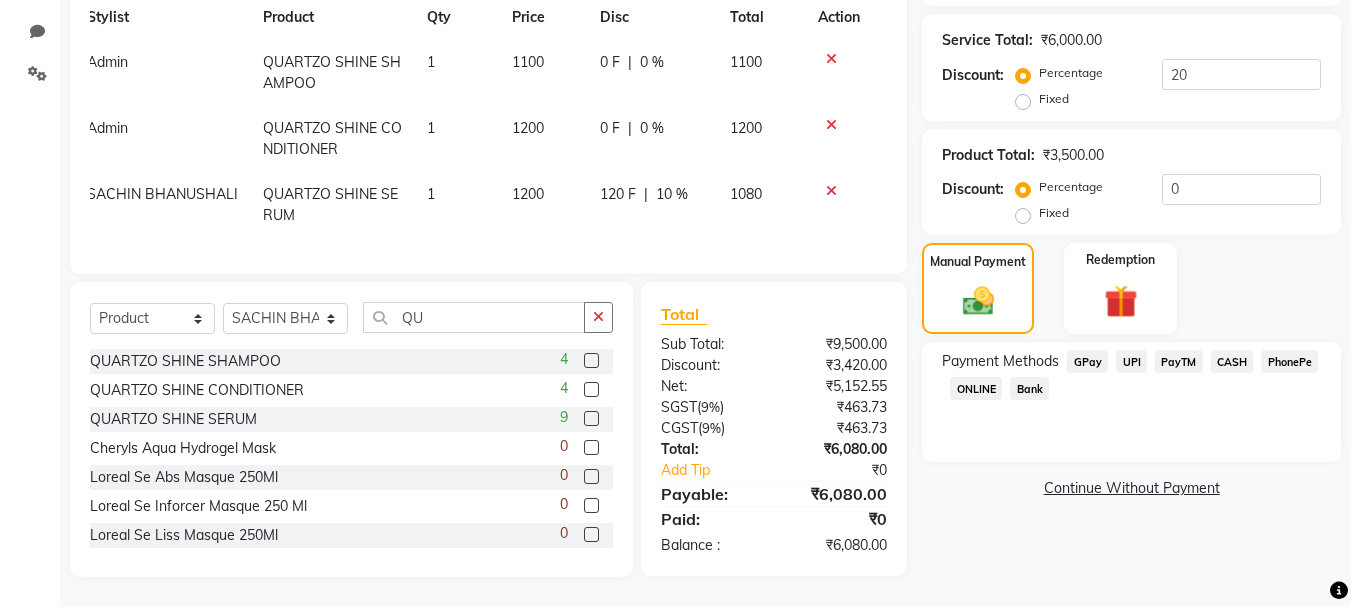 scroll, scrollTop: 0, scrollLeft: 0, axis: both 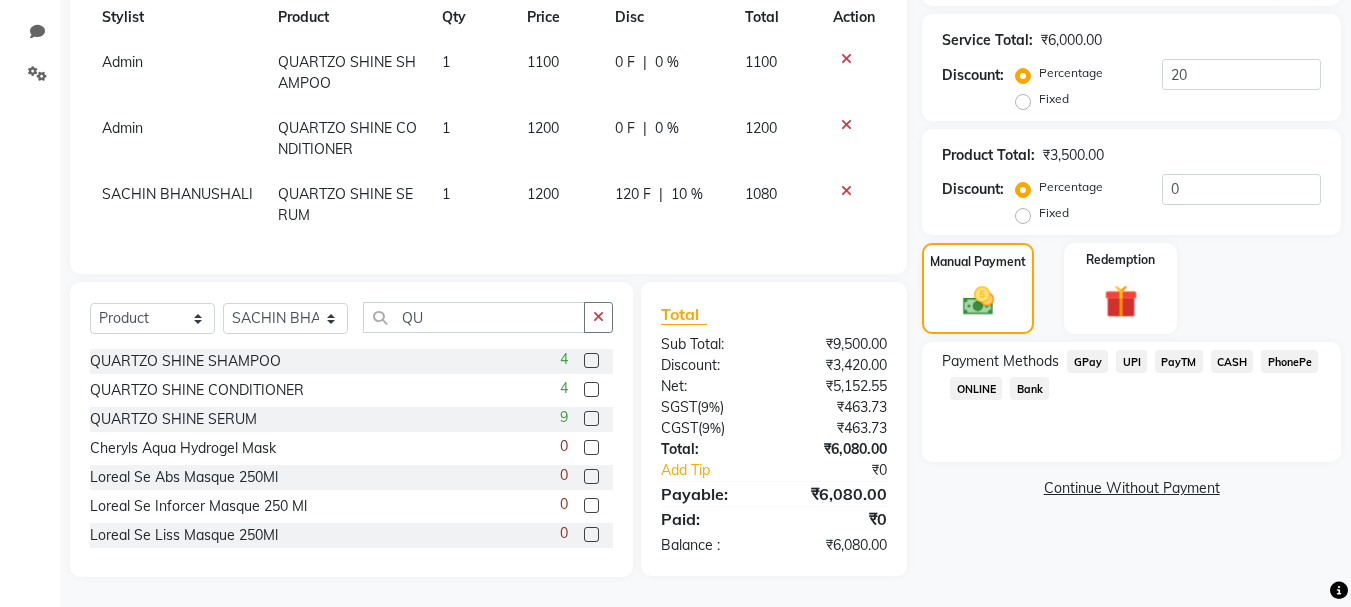 click on "10 %" 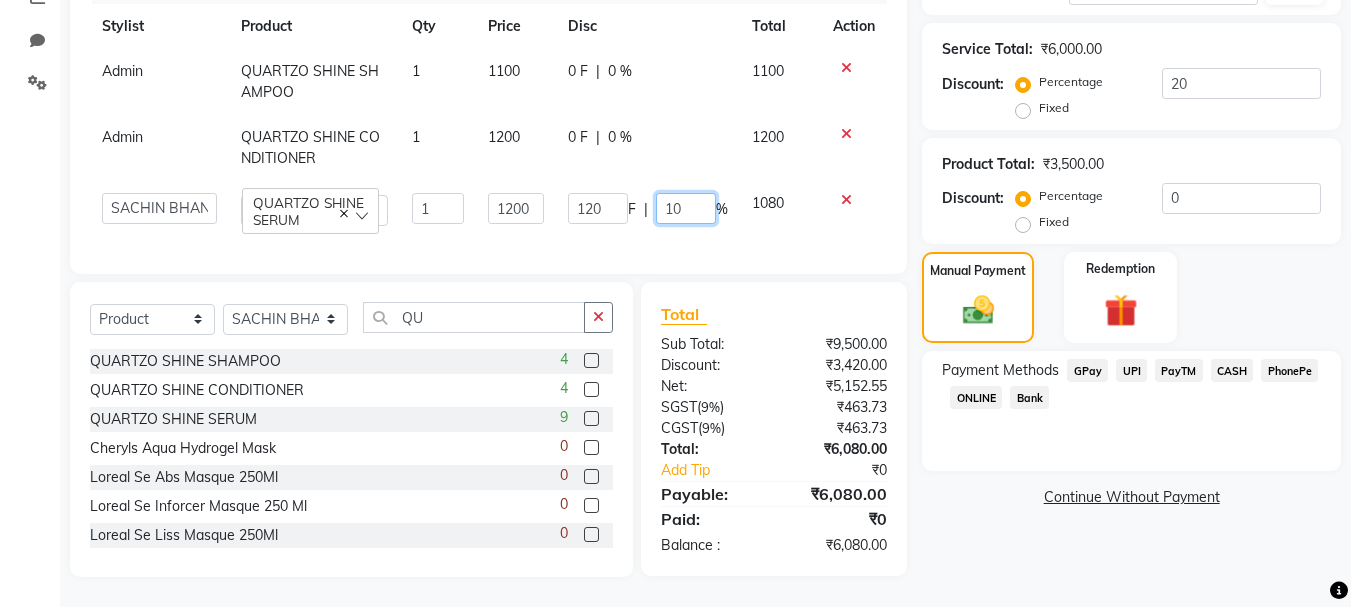 click on "10" 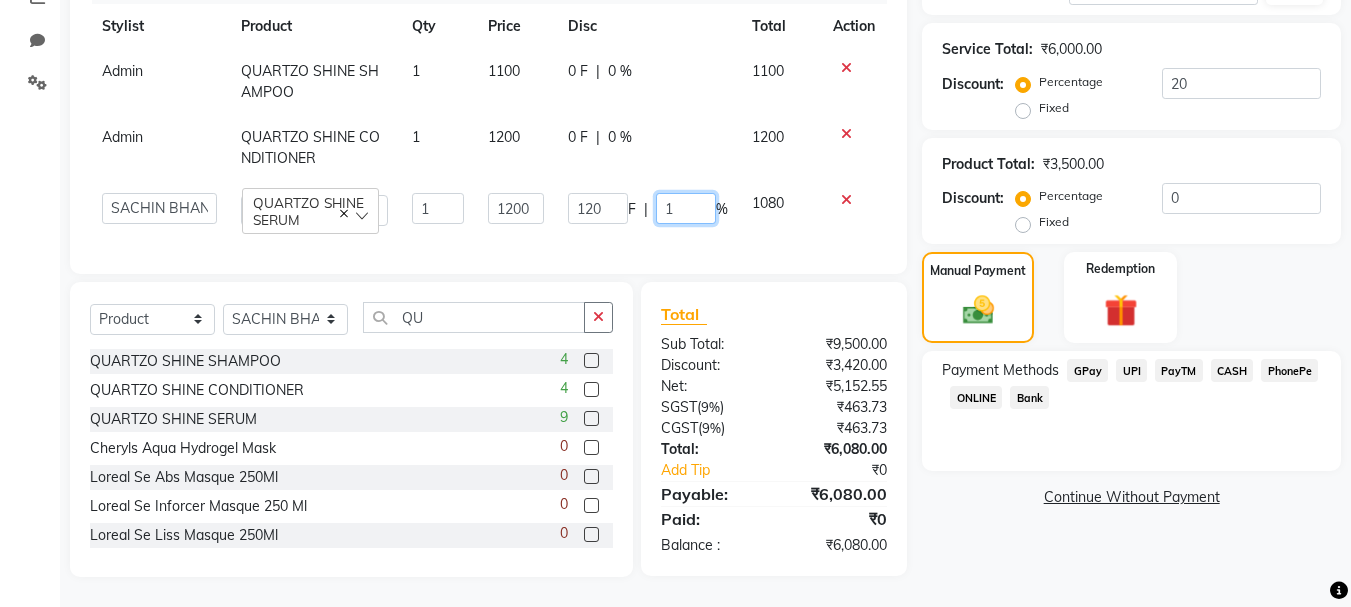type on "15" 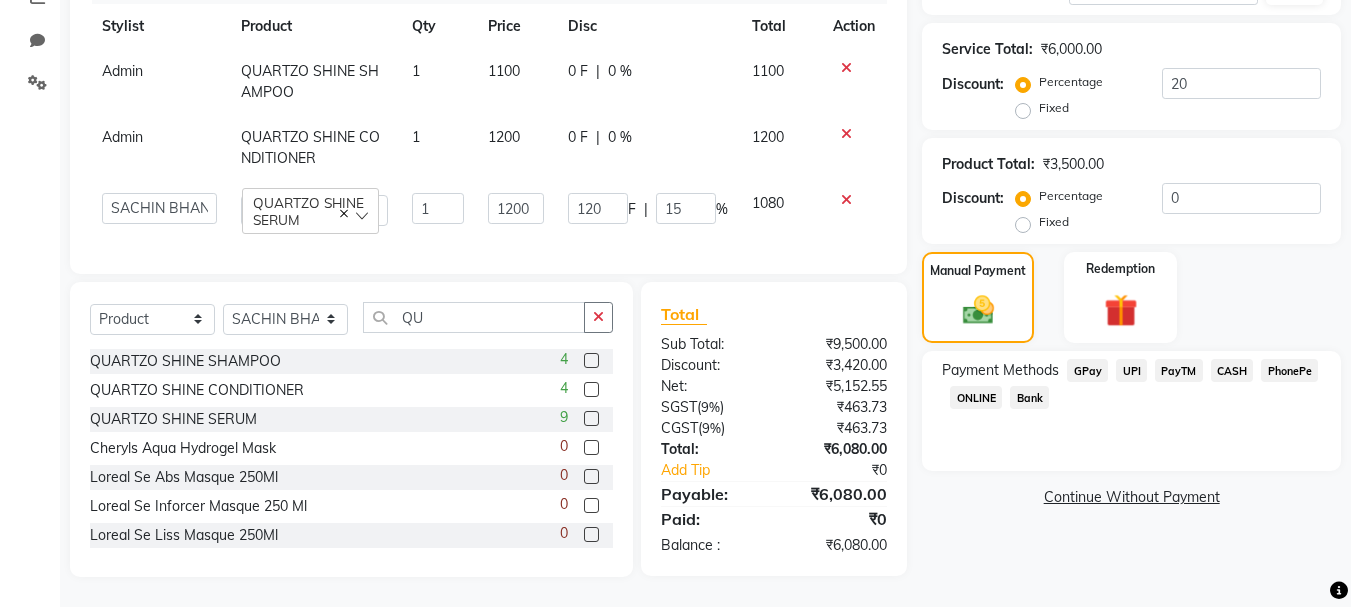 click on "Services Stylist Service Qty Price Disc Total Action SACHIN BHANUSHALI Protein Treatment Medium 1 6000 3300 F | 55 % 2700 Products Stylist Product Qty Price Disc Total Action Admin QUARTZO SHINE SHAMPOO 1 1100 0 F | 0 % 1100 Admin QUARTZO SHINE CONDITIONER 1 1200 0 F | 0 % 1200 Admin KARISHMA CHAWLA SACHIN BHANUSHALI VANSHITA PARMAR QUARTZO SHINE SERUM 1 1200 120 F | 15 % 1080" 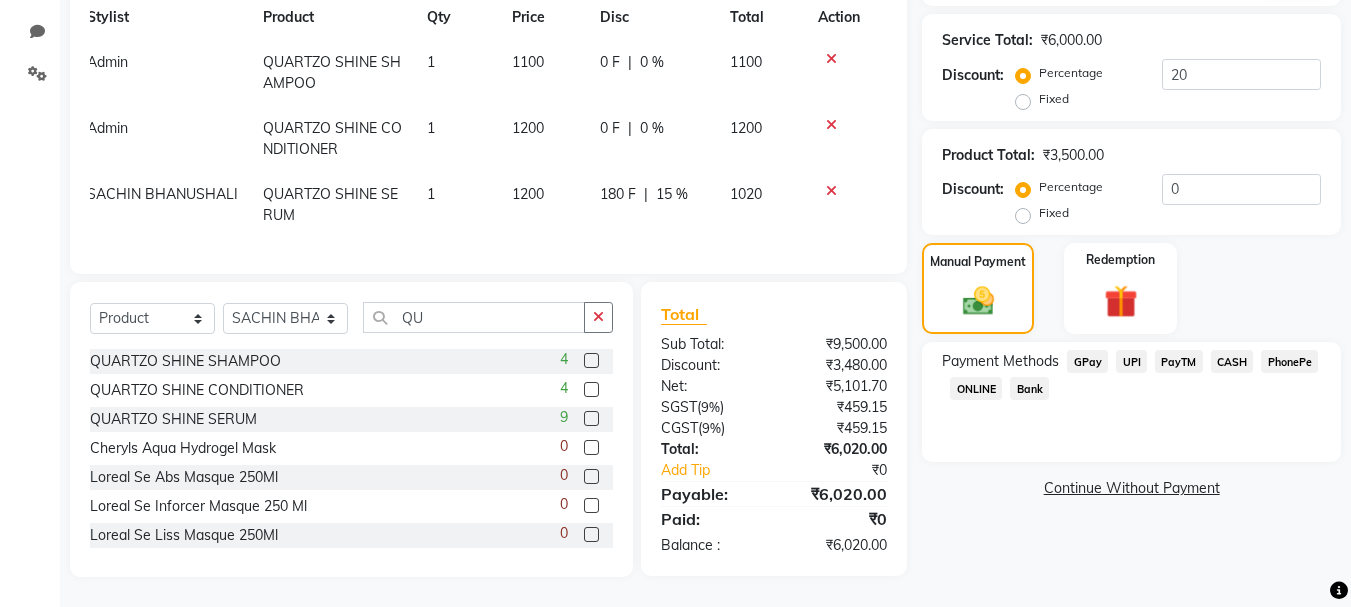 scroll, scrollTop: 0, scrollLeft: 0, axis: both 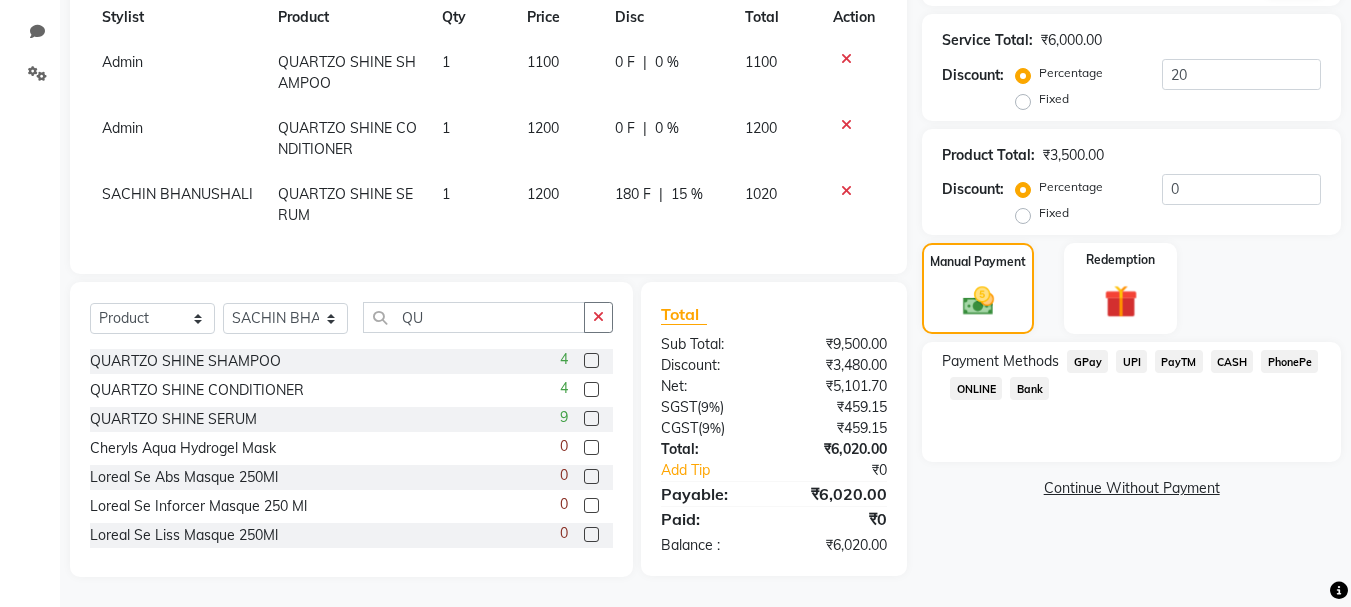click on "CASH" 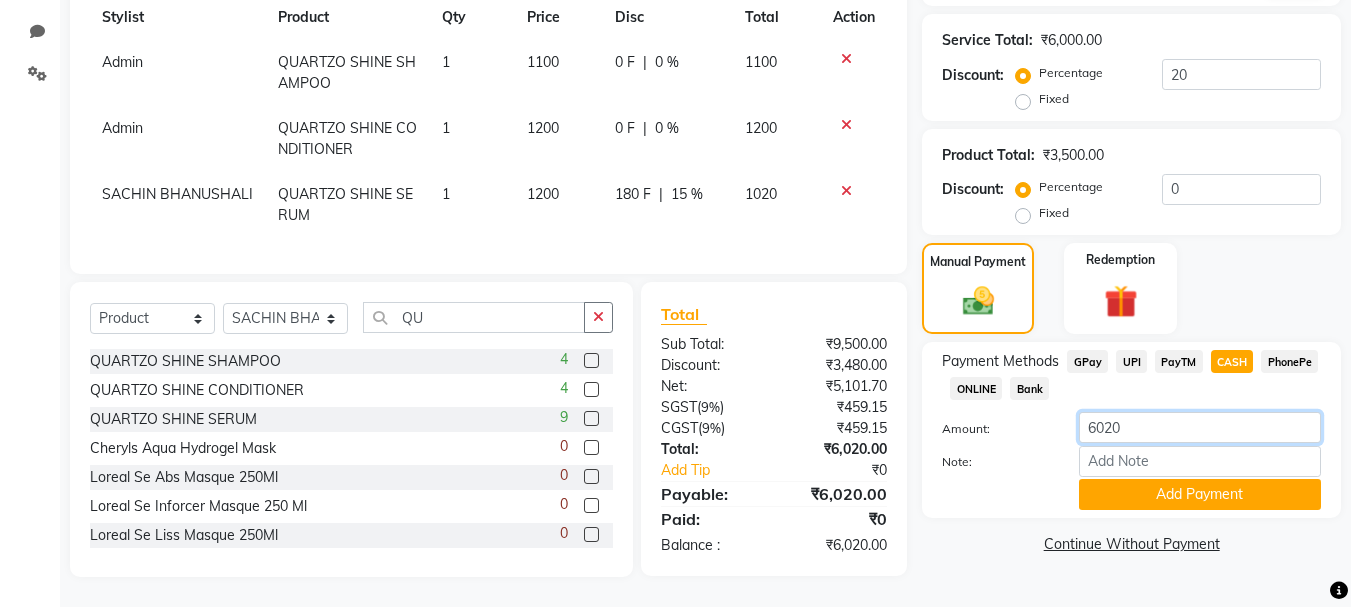 drag, startPoint x: 1139, startPoint y: 418, endPoint x: 1088, endPoint y: 455, distance: 63.007935 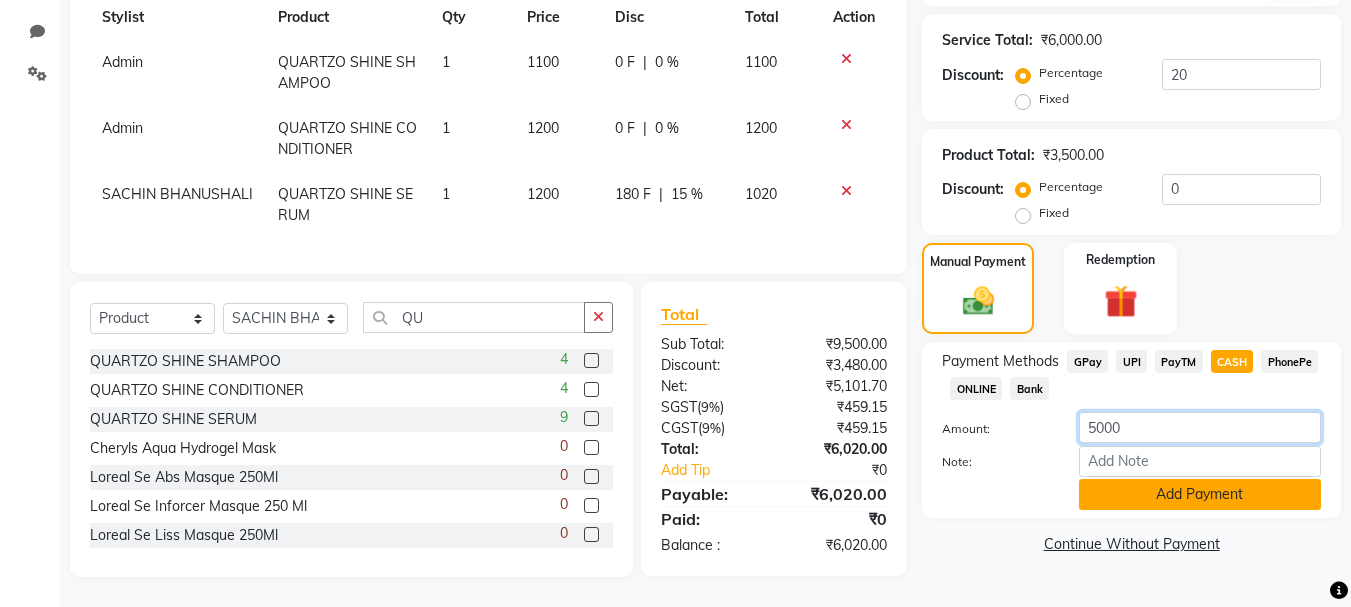 type on "5000" 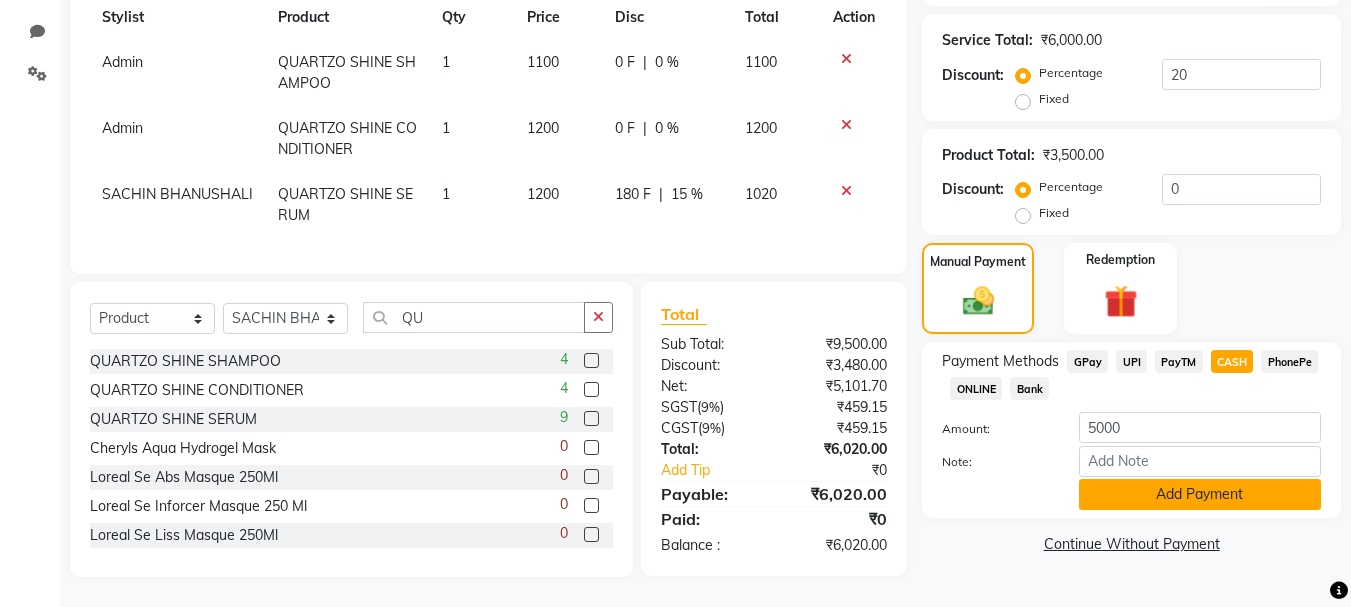 click on "Add Payment" 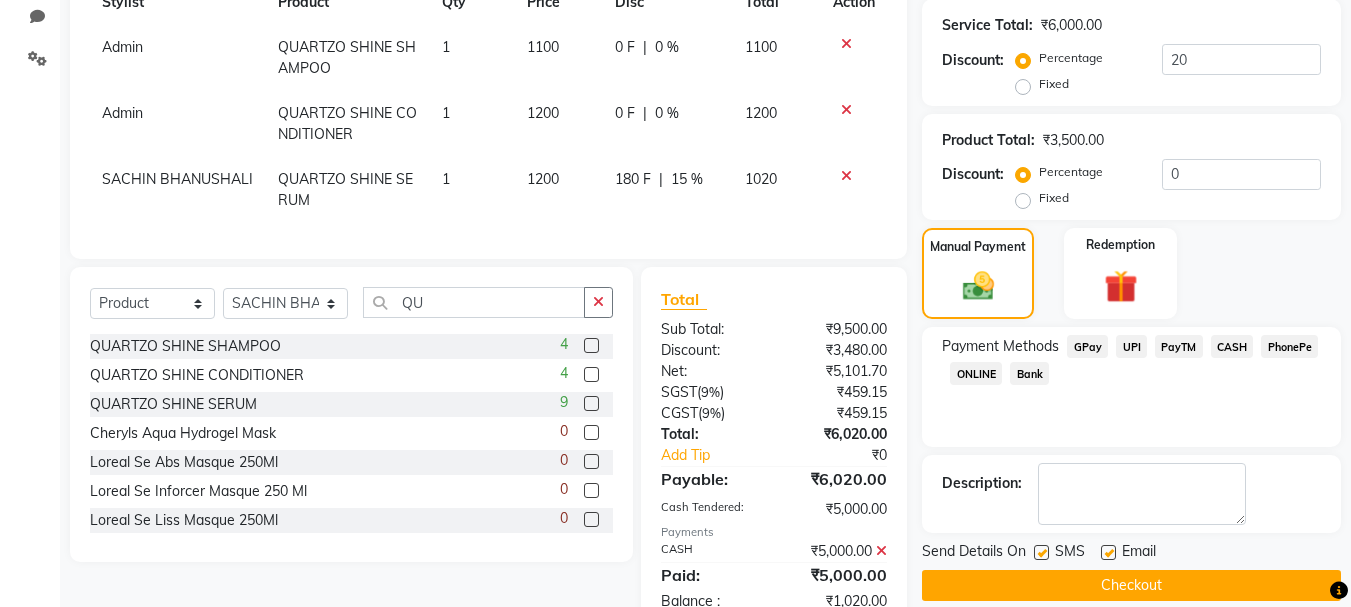 scroll, scrollTop: 539, scrollLeft: 0, axis: vertical 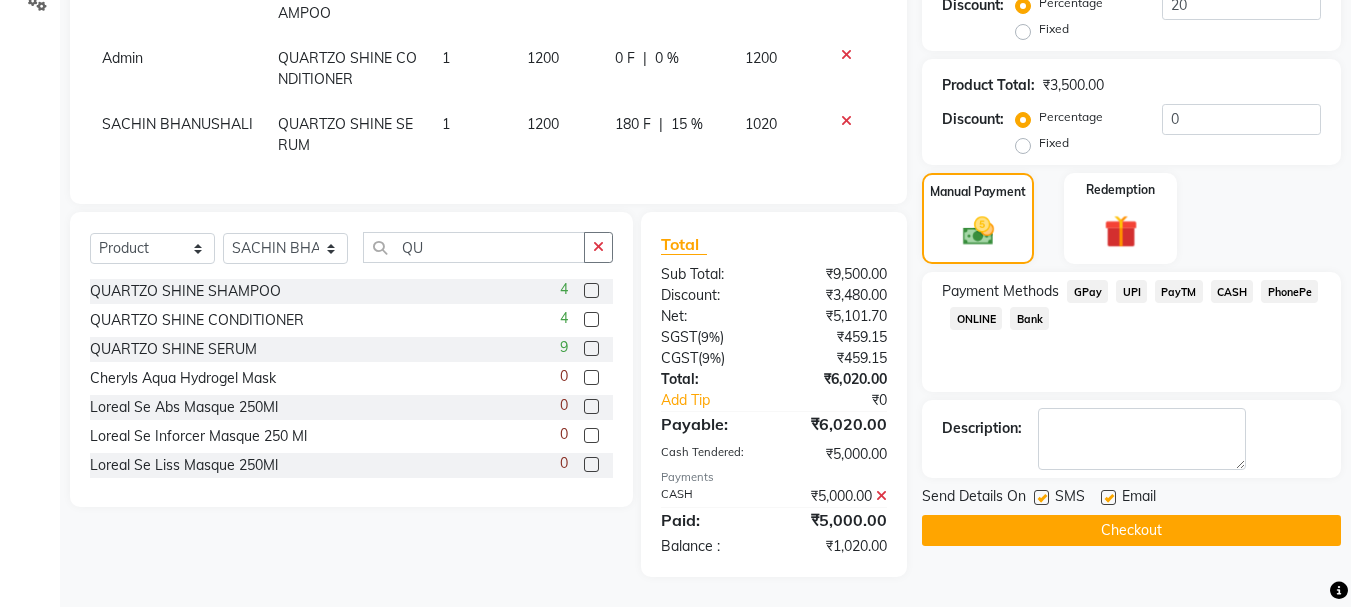 click on "GPay" 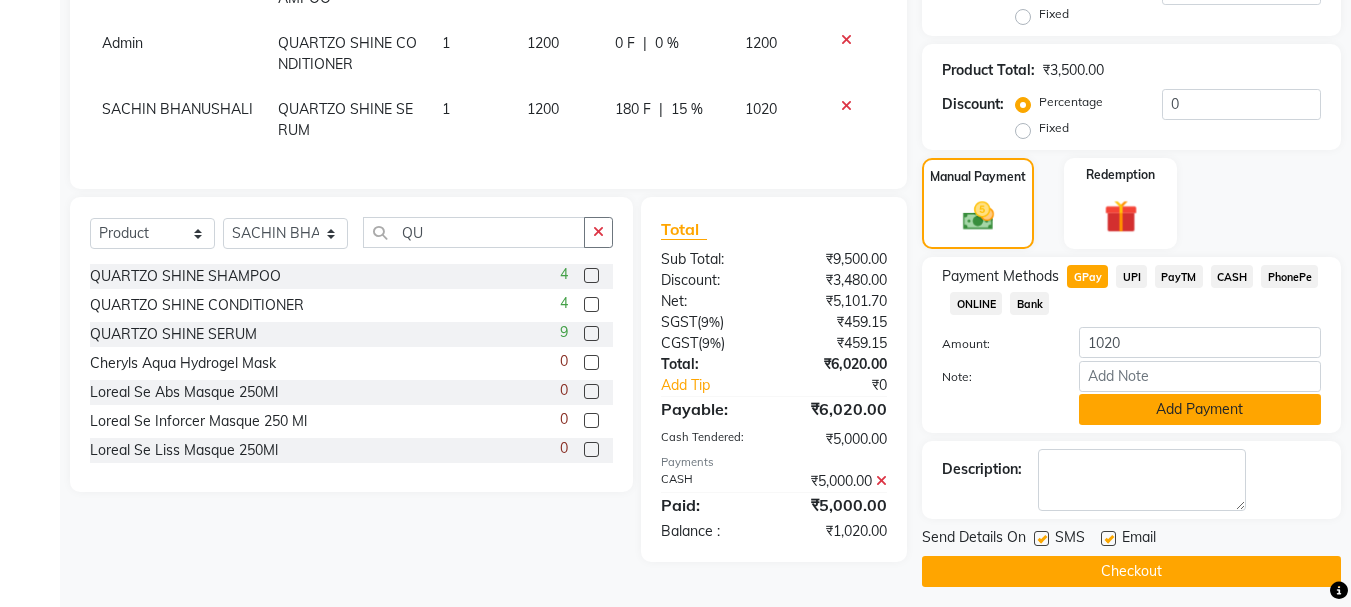 click on "Add Payment" 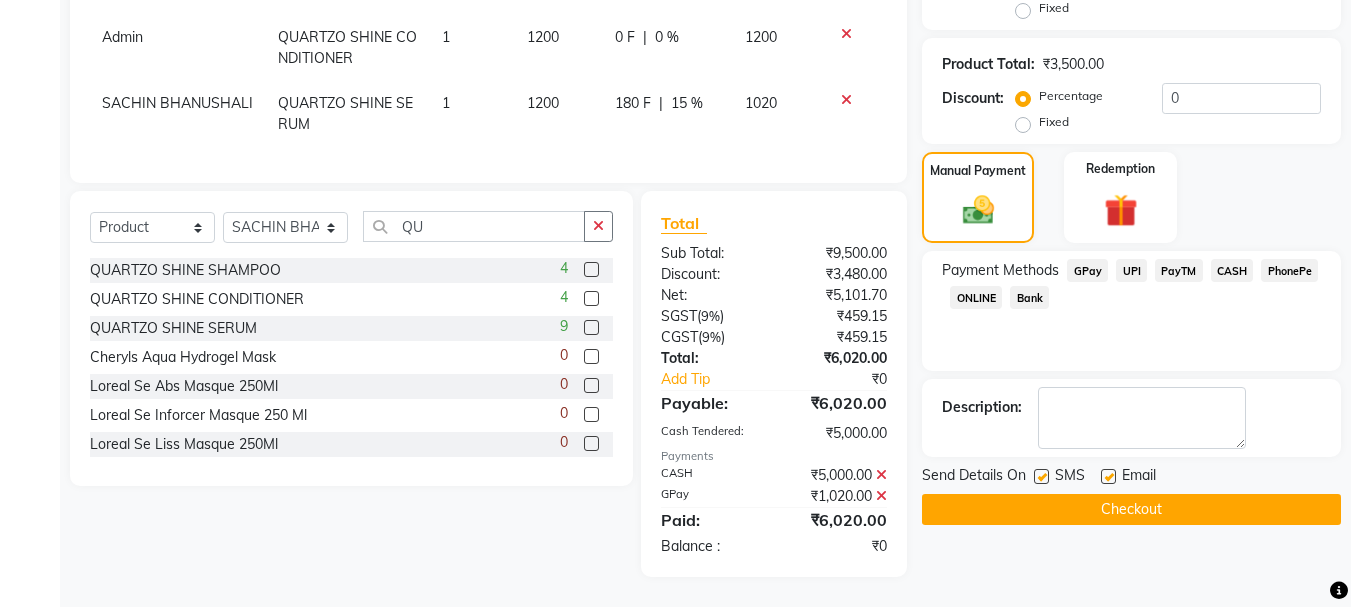 scroll, scrollTop: 560, scrollLeft: 0, axis: vertical 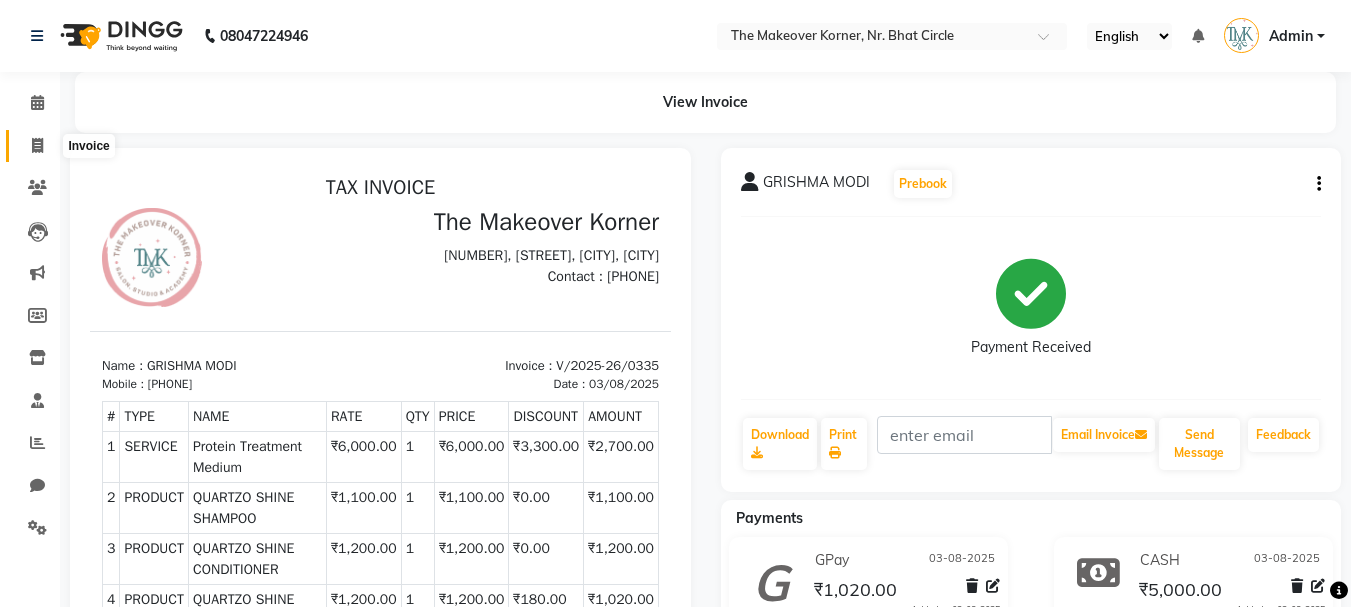click 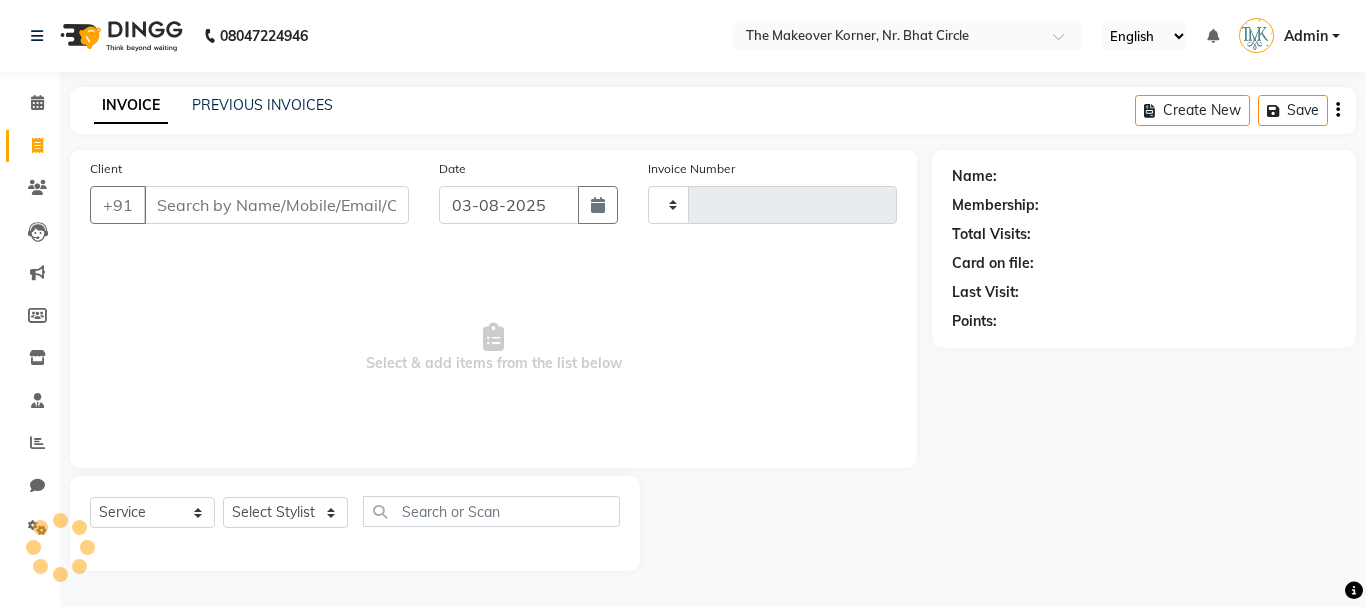 type on "0336" 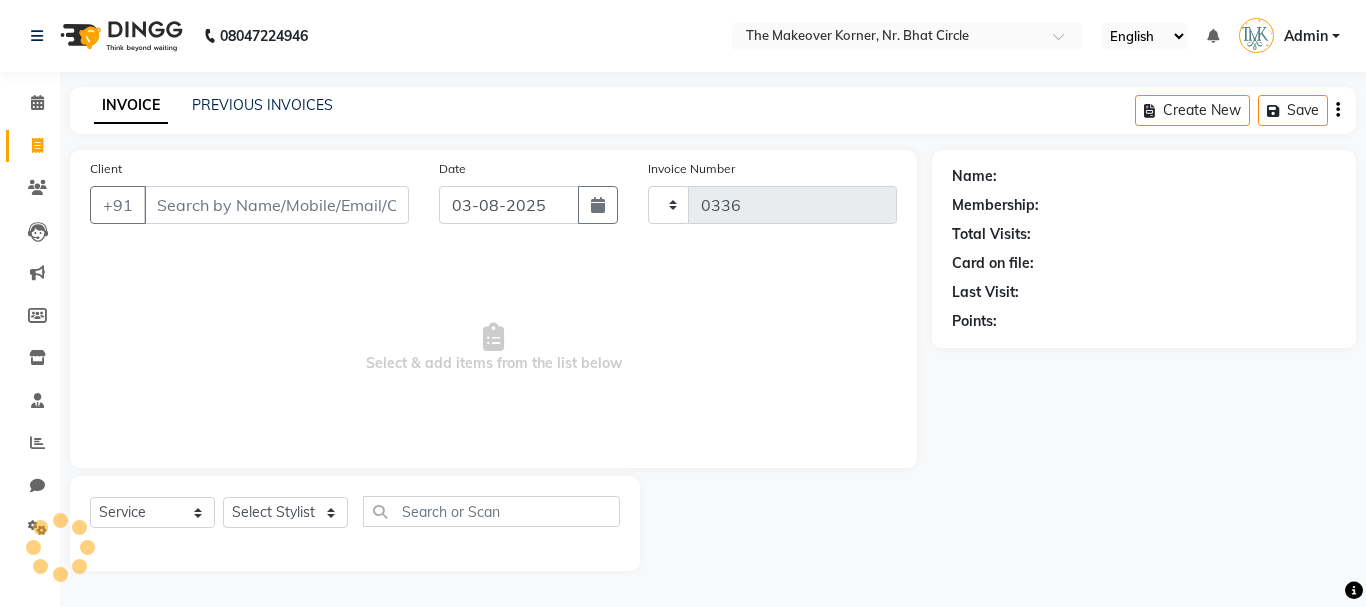 select on "5477" 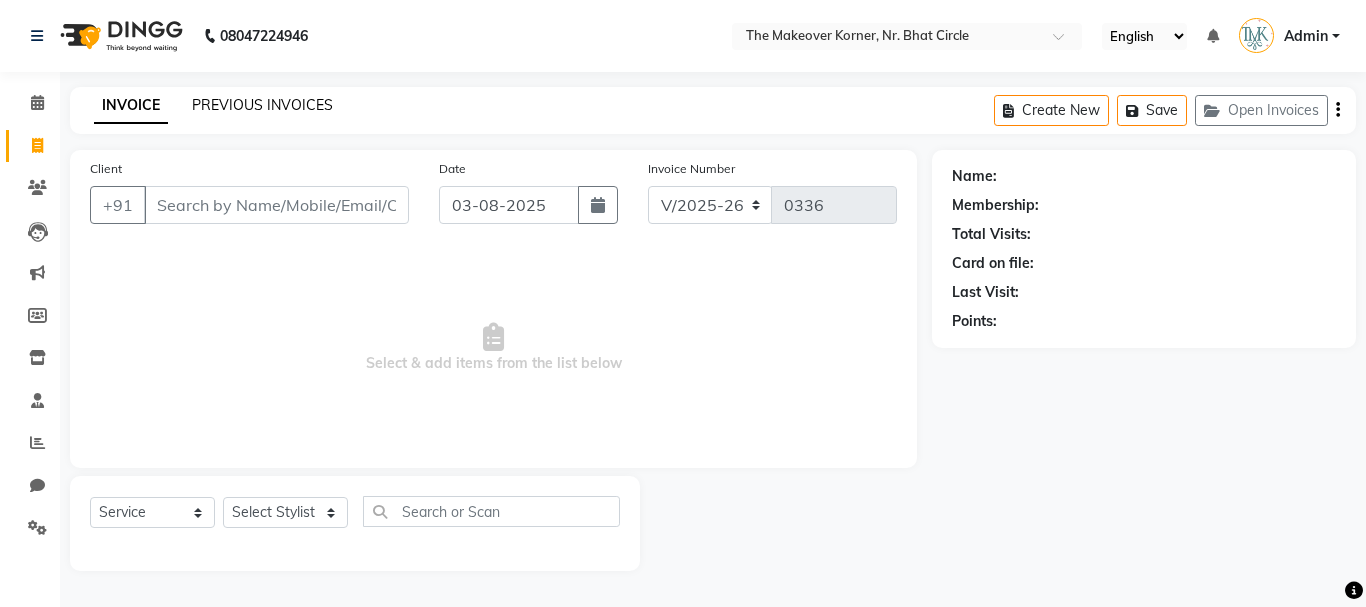 click on "PREVIOUS INVOICES" 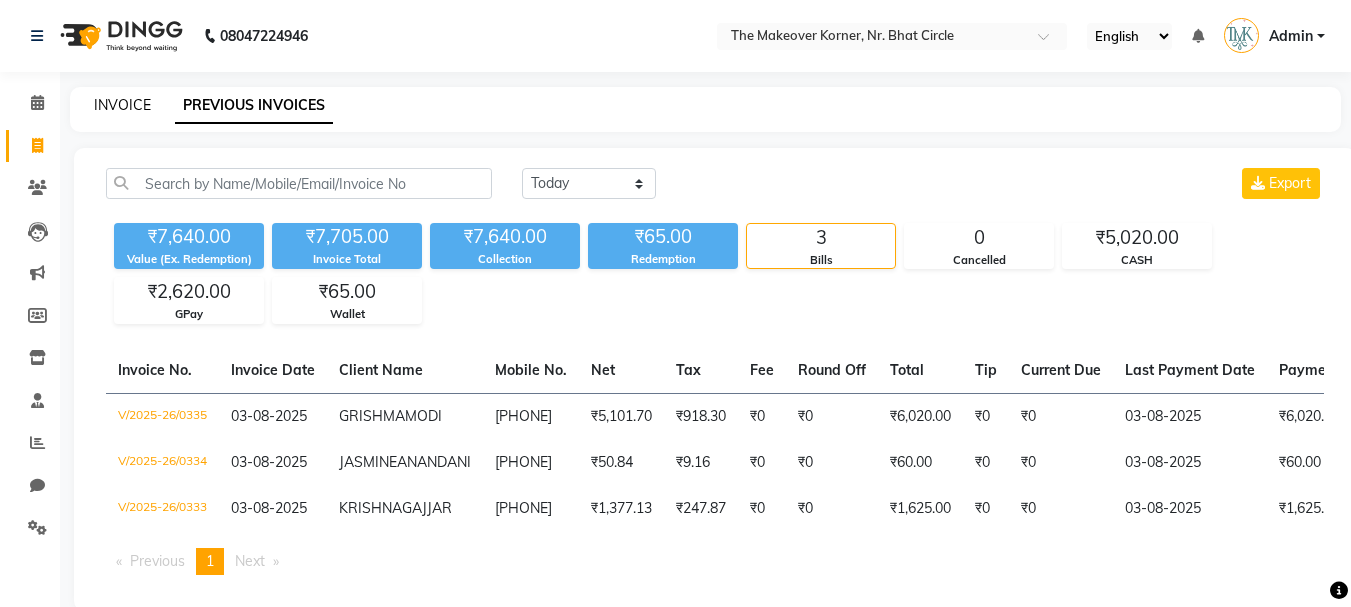 click on "INVOICE" 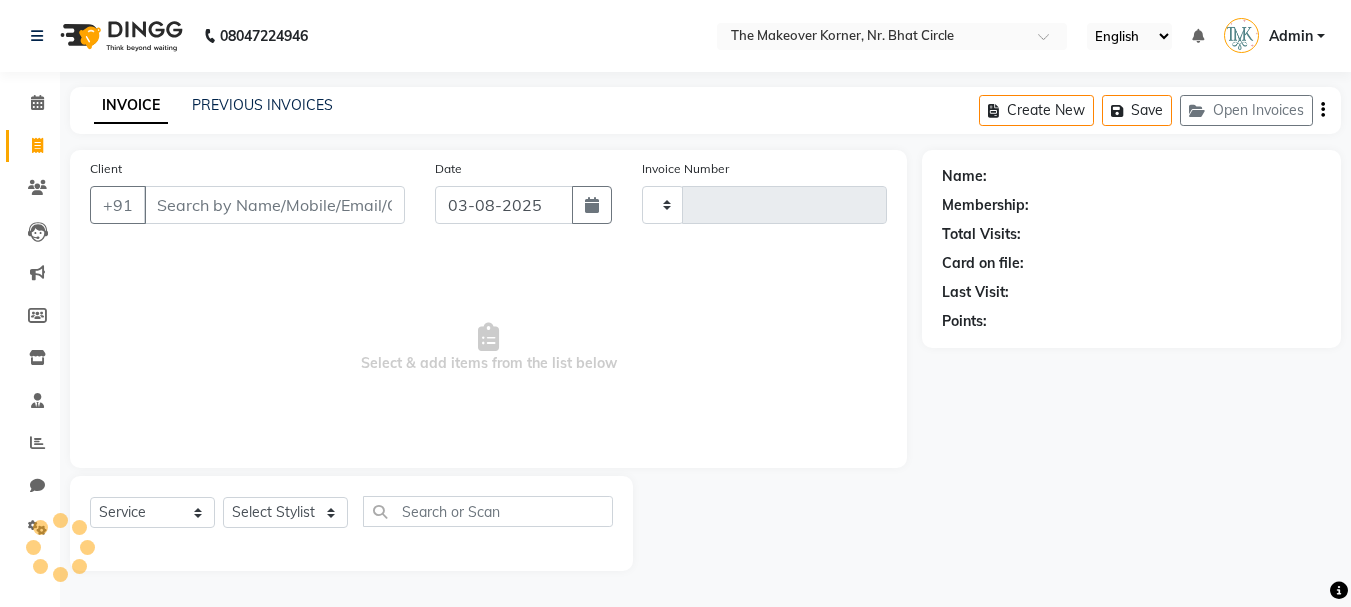 type on "0336" 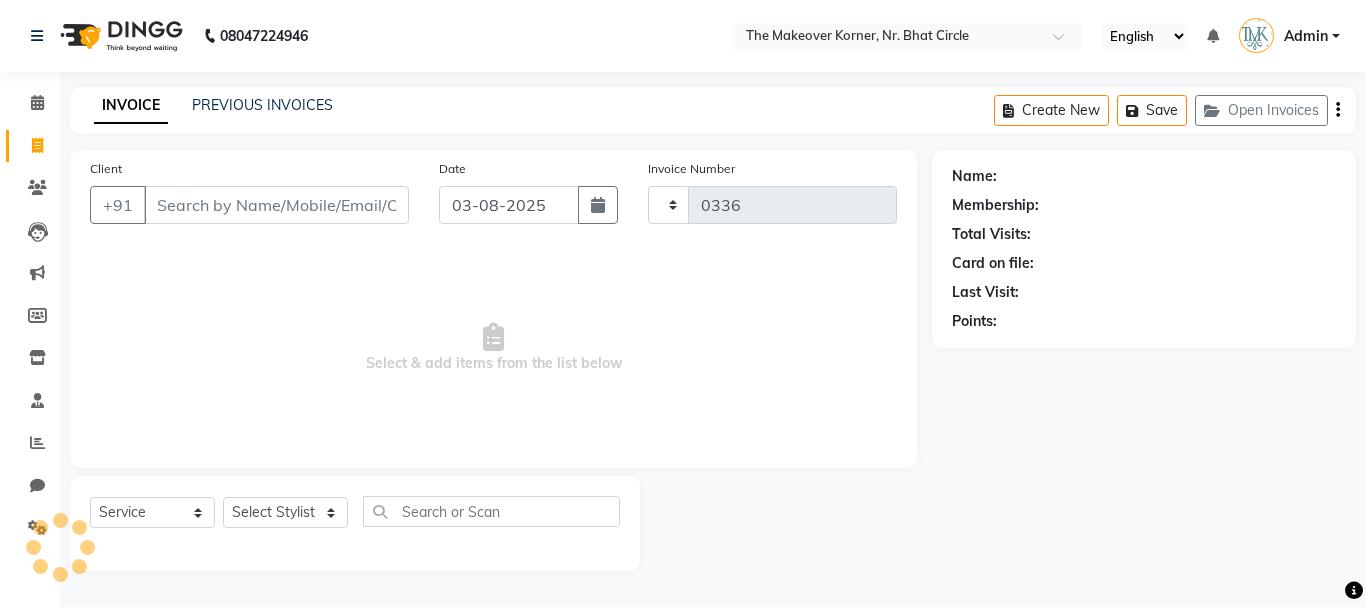 select on "5477" 